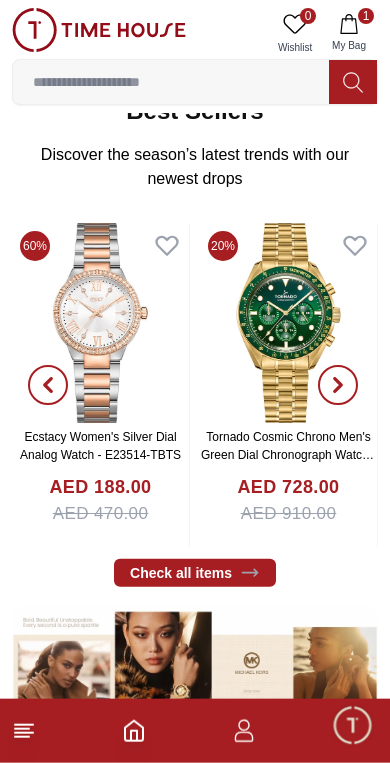 scroll, scrollTop: 334, scrollLeft: 0, axis: vertical 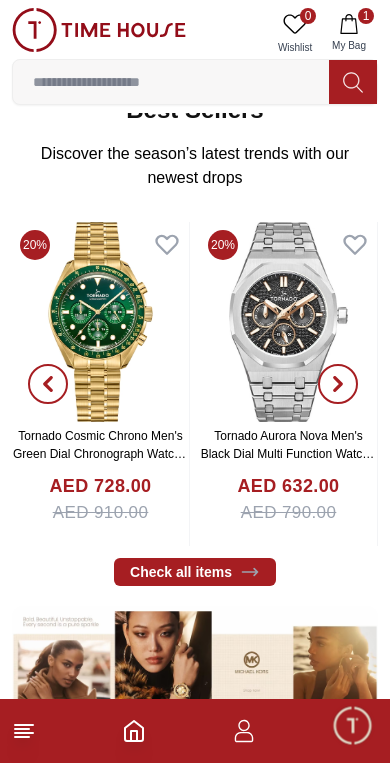 click 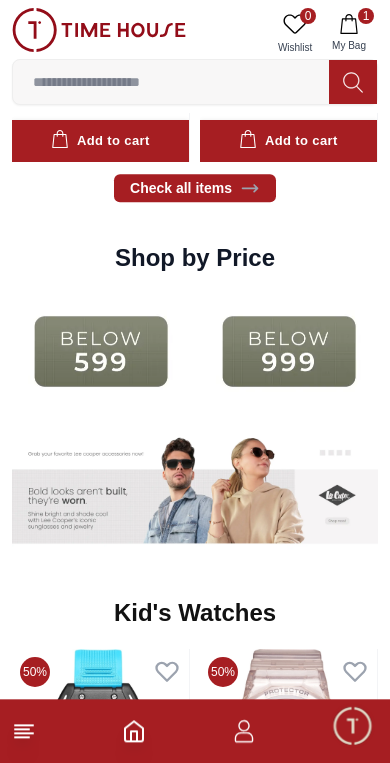 scroll, scrollTop: 2258, scrollLeft: 0, axis: vertical 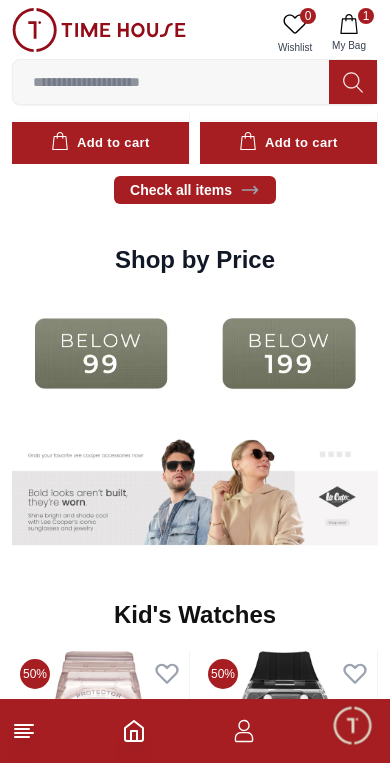 click at bounding box center [289, 353] 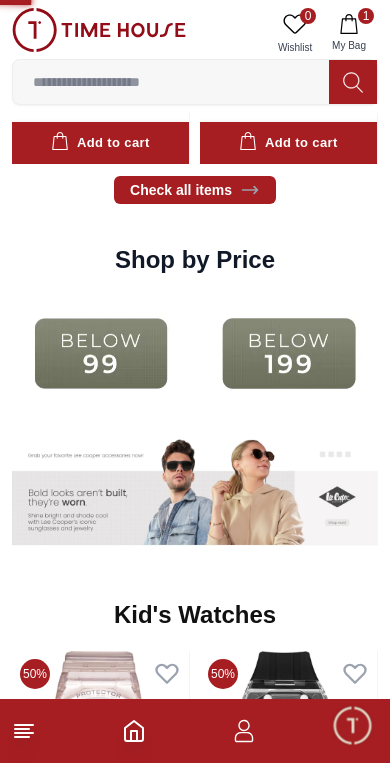 click at bounding box center (289, 353) 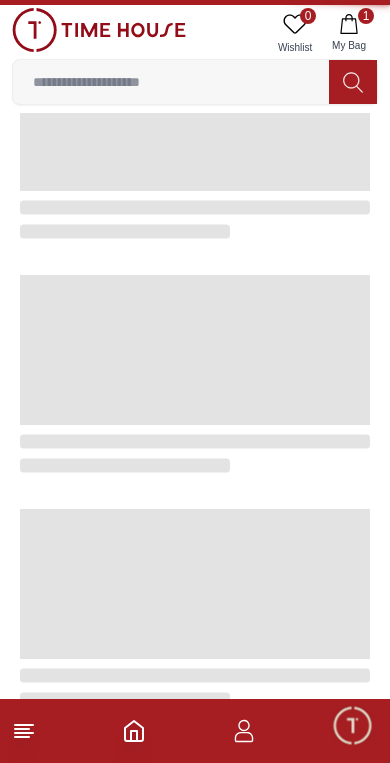 scroll, scrollTop: 0, scrollLeft: 0, axis: both 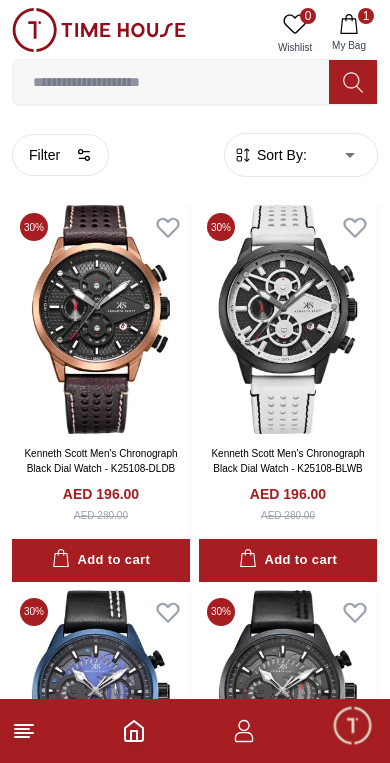 click on "100% Genuine products with International Warranty Shop From UAE | العربية |     Currency    | 0 Wishlist 1 My Bag Help Our Stores My Account 0 Wishlist 1 My Bag Home    Filter By Clear Brands Lee Cooper Slazenger [FIRST] [LAST] Astro Ecstacy CASIO G-Shock Lee Cooper Accessories Irus Color Black Green Blue Red Dark Blue Silver Silver / Black Orange Rose Gold Grey White Mop White White / Rose Gold Silver / Silver Dark Blue / Silver Silver / Gold Silver / Rose Gold Black / Black Black / Silver Black / Rose Gold Gold Yellow Dark Green Brown White / Silver Light Blue Black /Rose Gold Black /Grey Black /Red Black /Black Black / Rose Gold / Black Rose Gold / Black Rose Gold / Black / Black White Mop / Silver Blue / Rose Gold Pink Green /Silver Purple Silver Silver Silver / Blue Black  / Rose Gold Green / Green Blue / Black Blue / Blue Titanum Navy Blue Military Green Blue / Silver" at bounding box center (195, 2123) 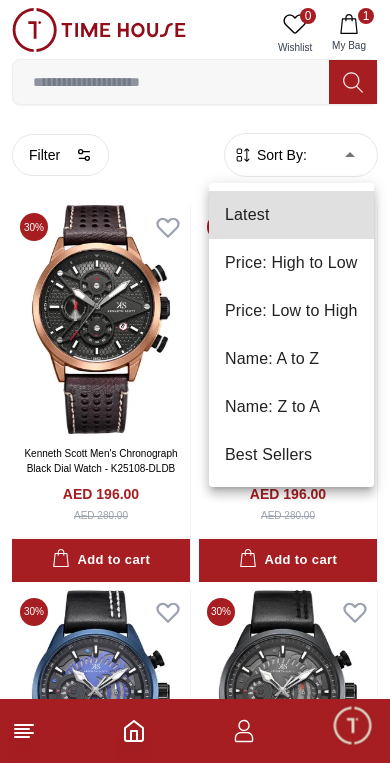 click on "Price: Low to High" at bounding box center [291, 311] 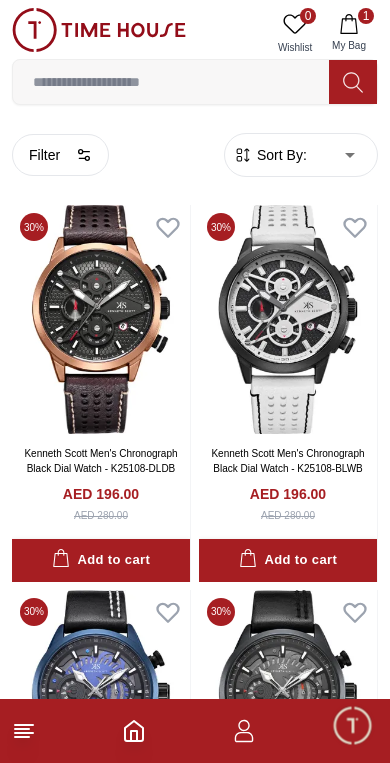 type on "*" 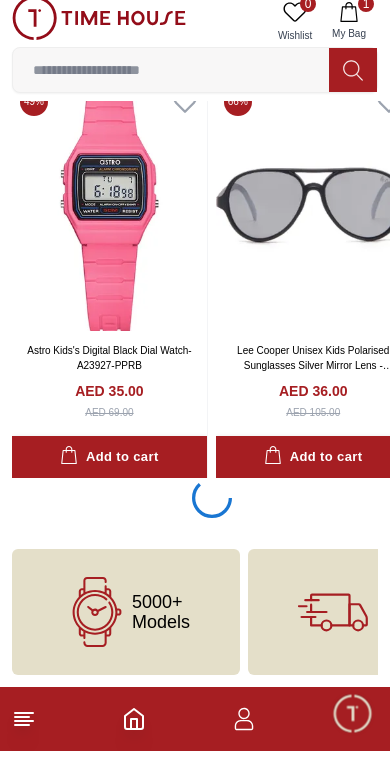 scroll, scrollTop: 3767, scrollLeft: 0, axis: vertical 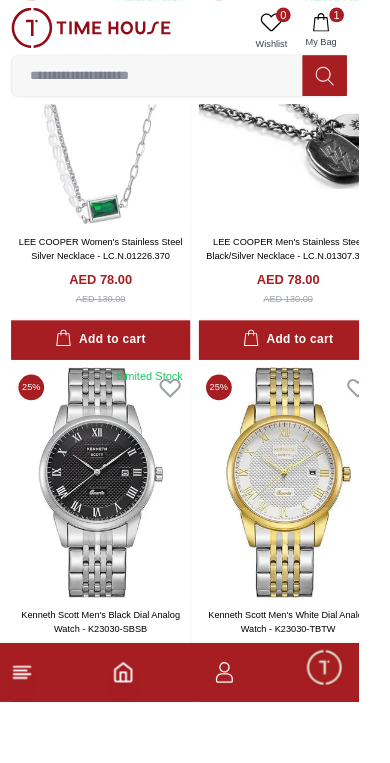 click at bounding box center (109, 524) 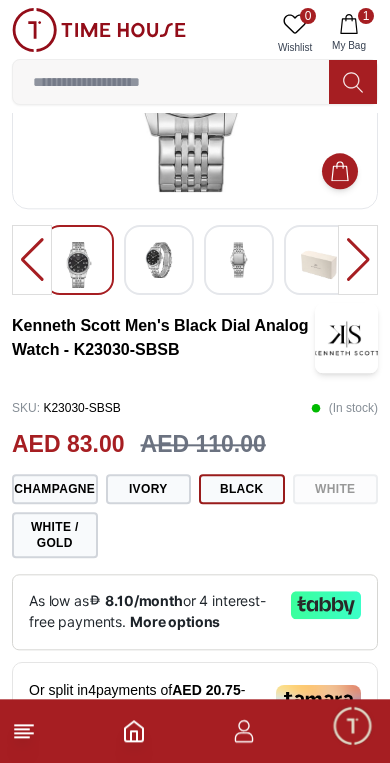 scroll, scrollTop: 215, scrollLeft: 0, axis: vertical 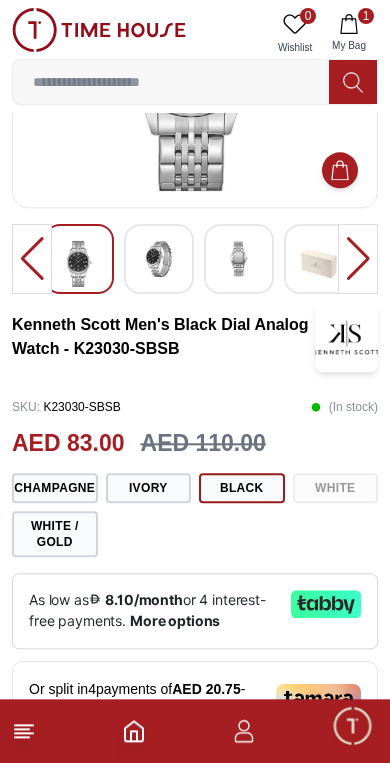 click on "White / Gold" at bounding box center (55, 534) 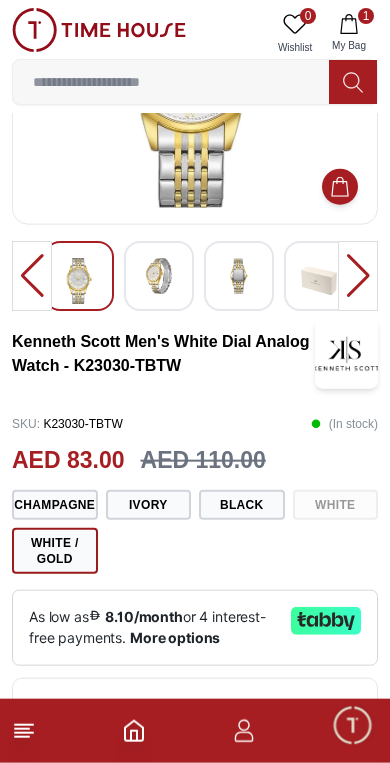 scroll, scrollTop: 220, scrollLeft: 0, axis: vertical 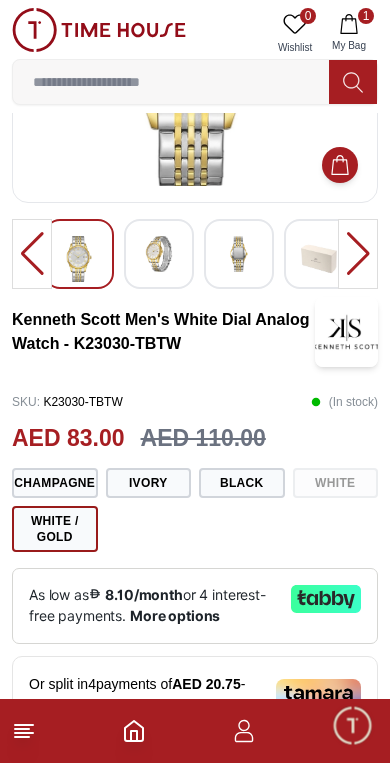 click on "Ivory" at bounding box center [149, 483] 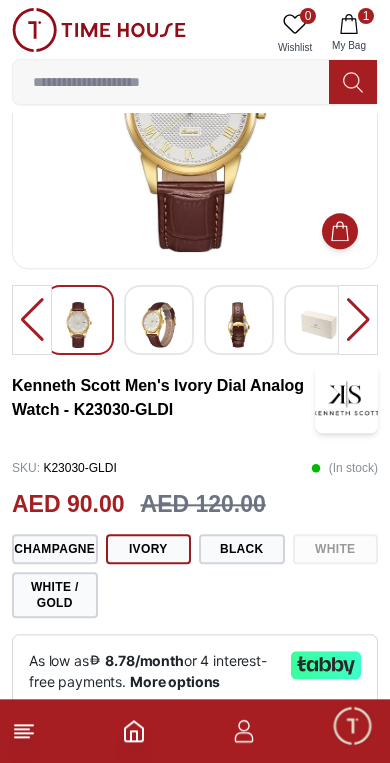 click on "Champagne" at bounding box center (55, 549) 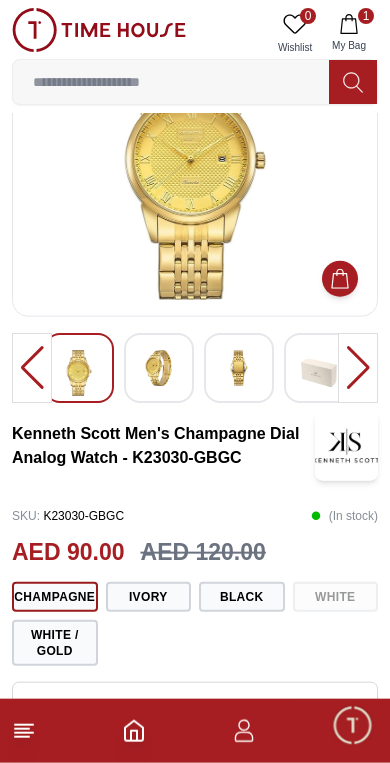 scroll, scrollTop: 141, scrollLeft: 0, axis: vertical 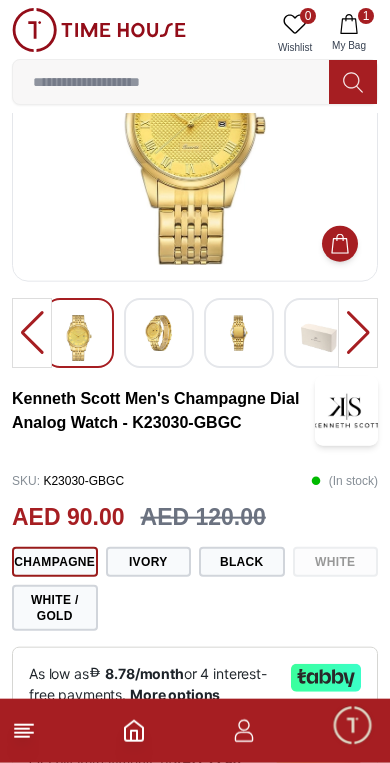 click on "Black" at bounding box center (242, 562) 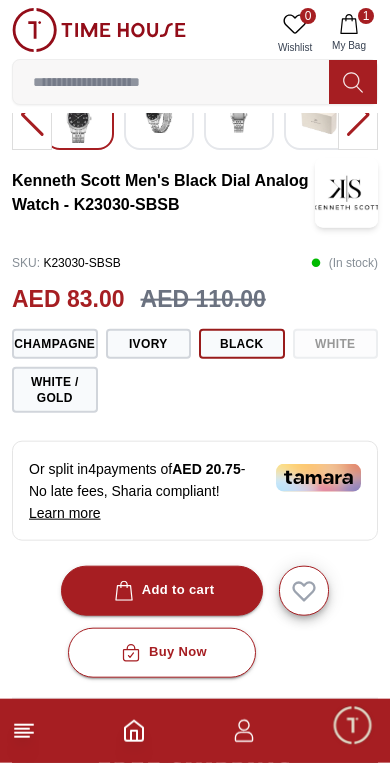 scroll, scrollTop: 424, scrollLeft: 0, axis: vertical 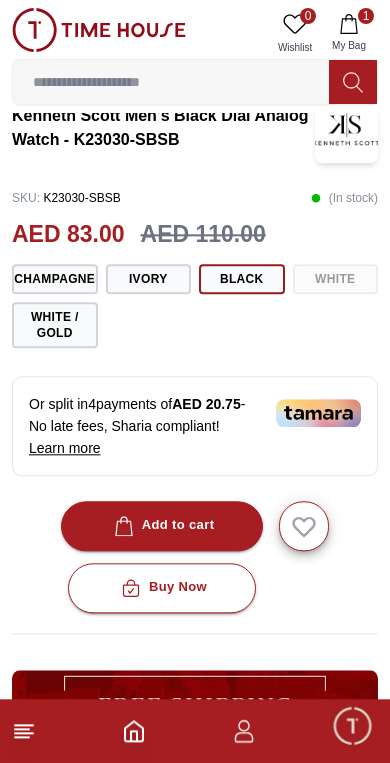 click on "Add to cart" at bounding box center (162, 526) 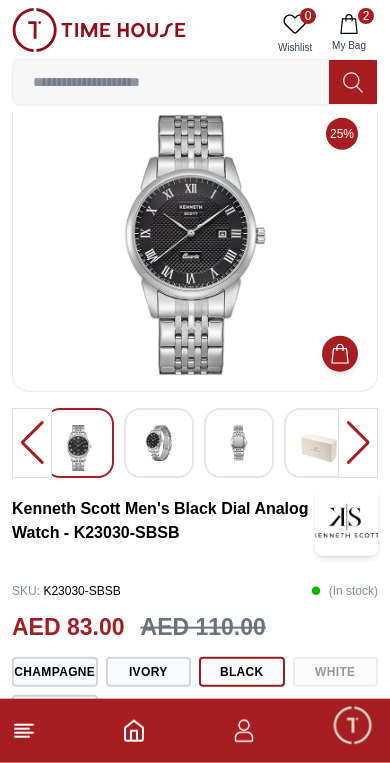 scroll, scrollTop: 0, scrollLeft: 0, axis: both 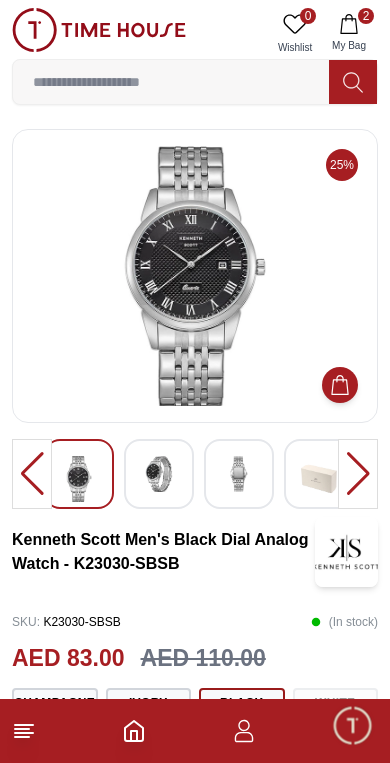 click at bounding box center (32, 474) 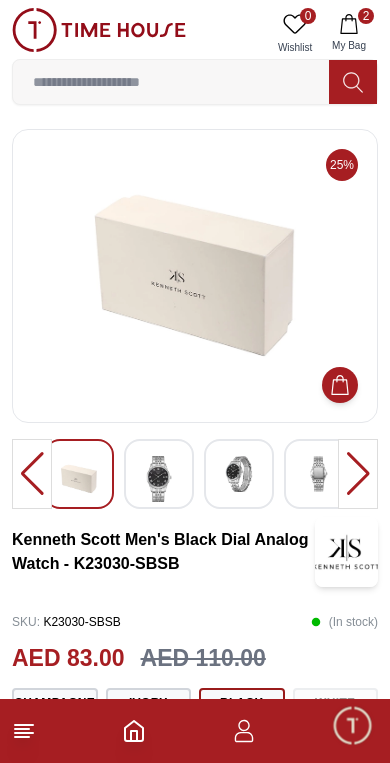 click at bounding box center (32, 474) 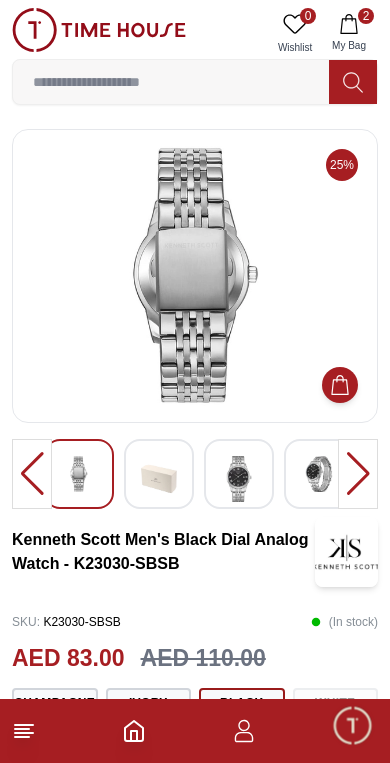 click at bounding box center [32, 474] 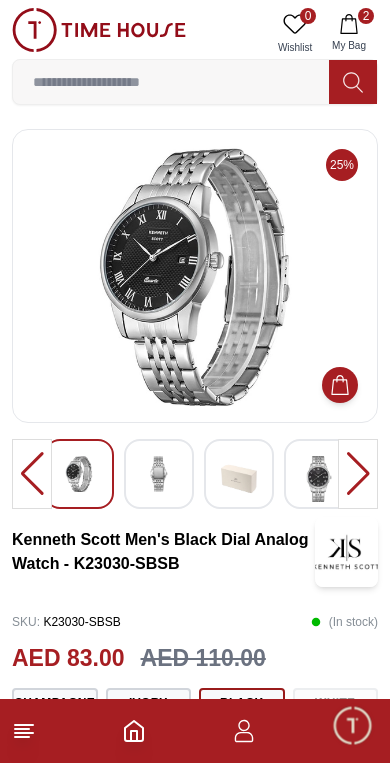 click at bounding box center (32, 474) 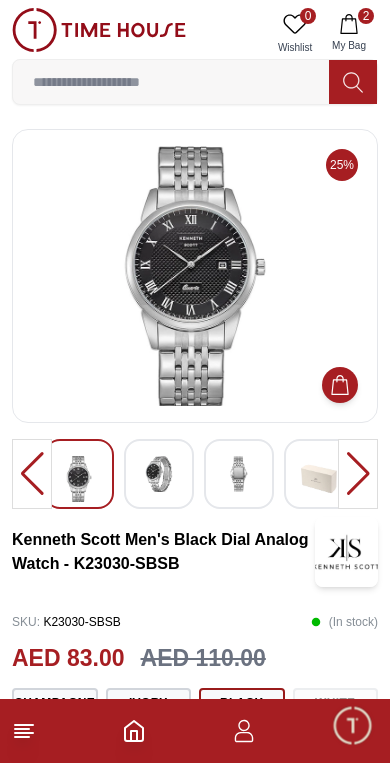 click at bounding box center (32, 474) 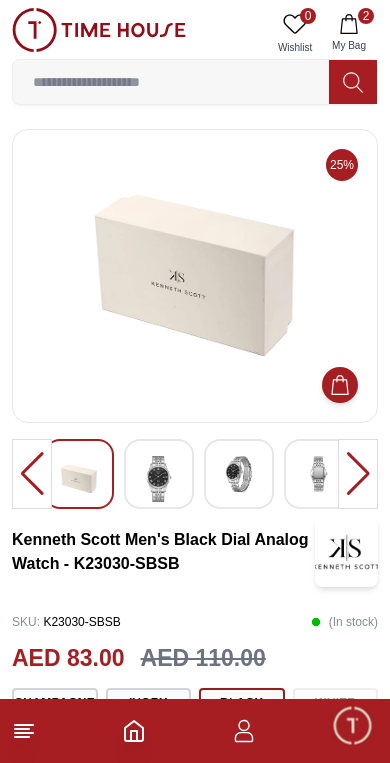 click at bounding box center (32, 474) 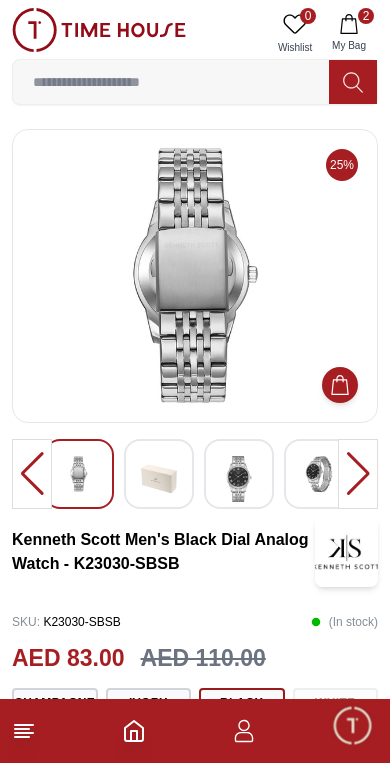 click at bounding box center [32, 474] 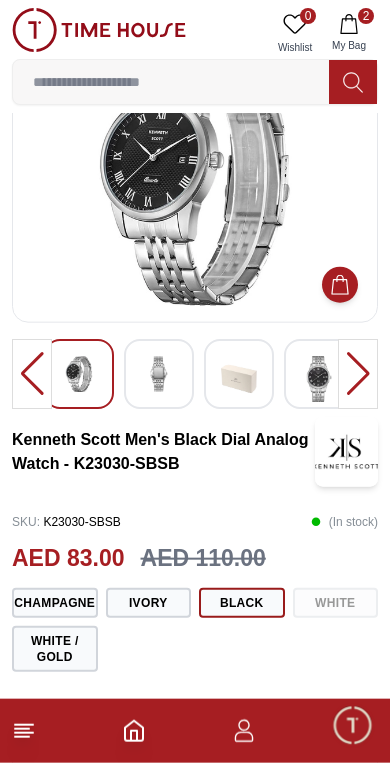 scroll, scrollTop: 0, scrollLeft: 0, axis: both 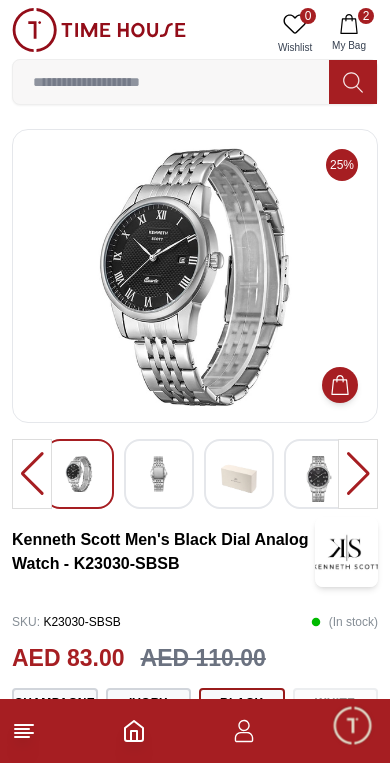 click at bounding box center [32, 474] 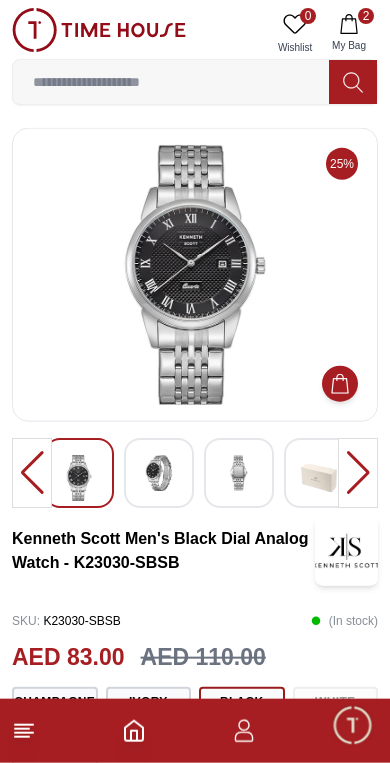 scroll, scrollTop: 2, scrollLeft: 0, axis: vertical 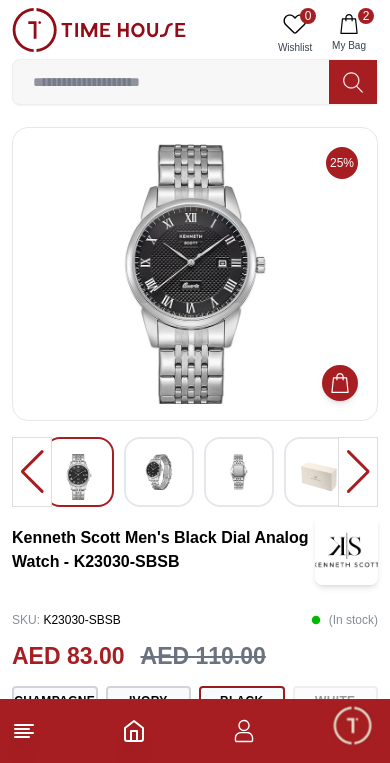 click 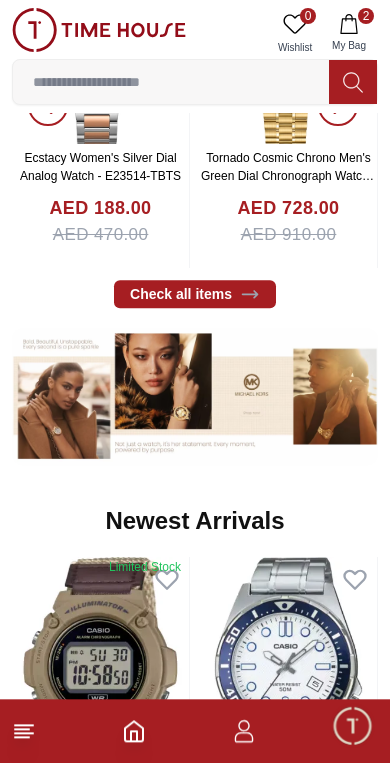 scroll, scrollTop: 617, scrollLeft: 0, axis: vertical 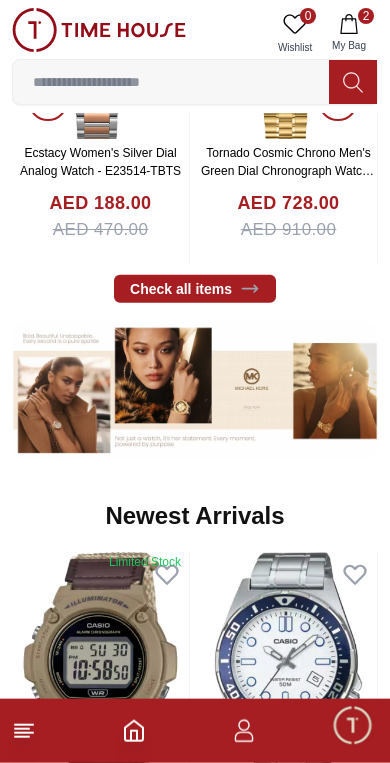 click on "Check all items" at bounding box center (195, 289) 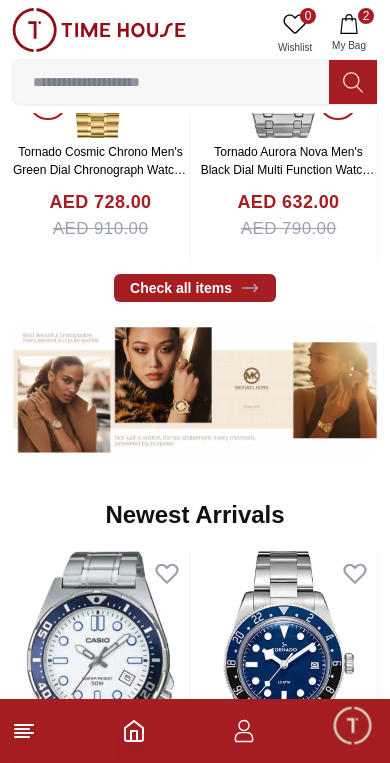 scroll, scrollTop: 0, scrollLeft: 0, axis: both 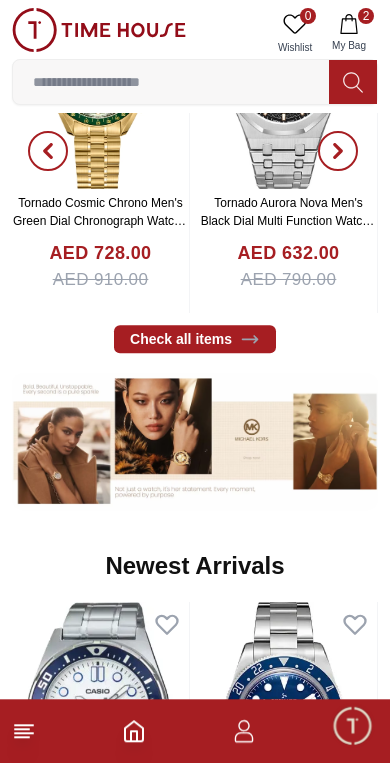 click on "Check all items" at bounding box center (195, 339) 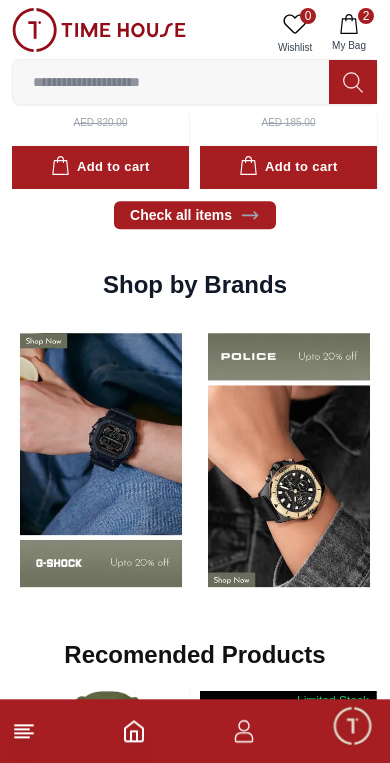 scroll, scrollTop: 1356, scrollLeft: 0, axis: vertical 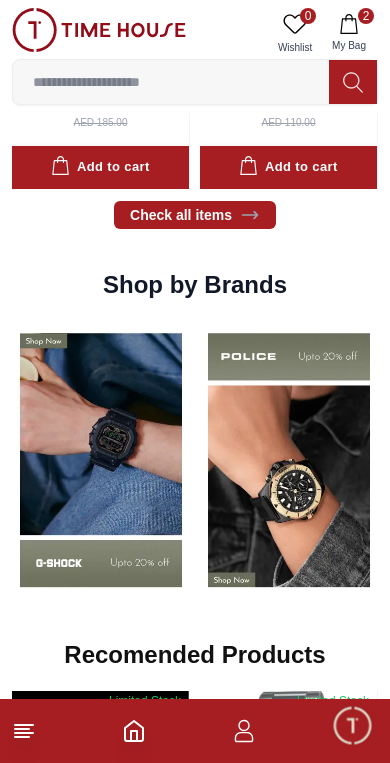 click on "Check all items" at bounding box center [195, 215] 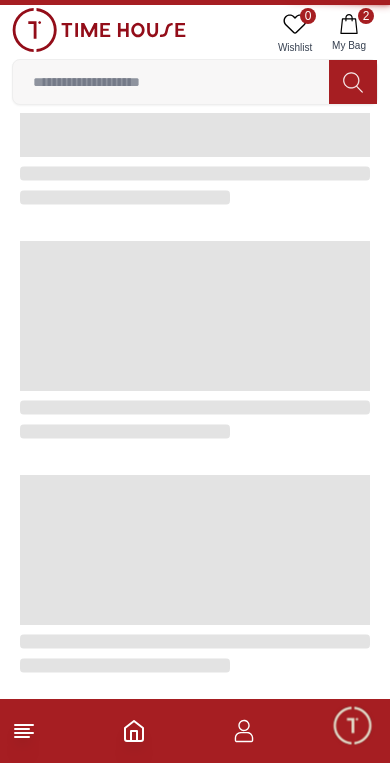 scroll, scrollTop: 0, scrollLeft: 0, axis: both 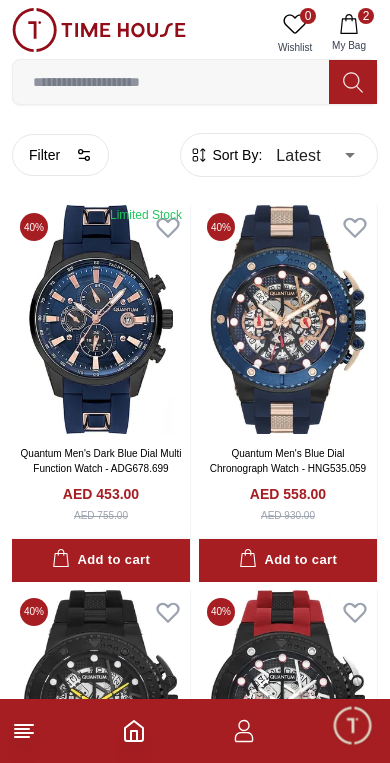 click on "100% Genuine products with International Warranty Shop From UAE | العربية |     Currency    | 0 Wishlist 2 My Bag Help Our Stores My Account 0 Wishlist 2 My Bag Home    Filter By Clear Brands Quantum Lee Cooper Slazenger [FIRST] [LAST] Astro Ecstacy Tornado CASIO CITIZEN GUESS ORIENT Michael Kors Police Ducati CERRUTI 1881 G-Shock Lee Cooper Accessories Tsar Bomba Irus Idee Vogue Polaroid Ciga Design Color Black Green Blue Red Dark Blue Silver Silver / Black Orange Rose Gold Grey White Mop White White / Rose Gold Silver / Silver Dark Blue / Silver Silver / Gold Silver / Rose Gold Black / Black Black / Silver Black / Rose Gold Gold Yellow Dark Green Brown White / Silver Light Blue Black /Rose Gold Black /Grey Black /Red Black /Black Black / Rose Gold / Black Rose Gold / Black Rose Gold / Black / Black White Mop / Silver Blue / Rose Gold Pink Green /Silver Purple Silver Silver Silver / Blue Black  / Rose Gold Green / Green Blue / Black Blue / Blue Titanum Navy Blue Military Green Blue / Silver" at bounding box center [195, 2123] 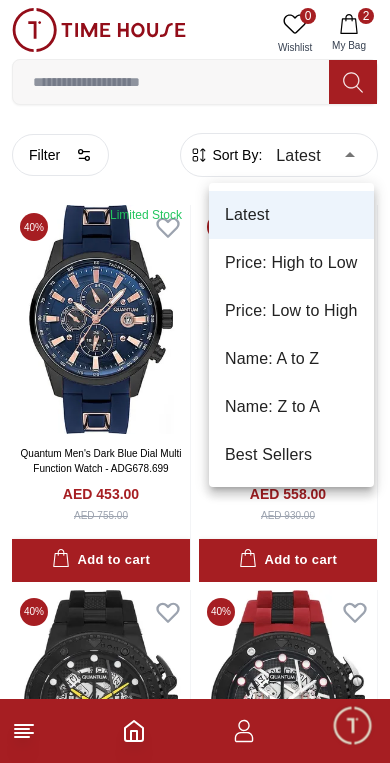 click on "Price: Low to High" at bounding box center (291, 311) 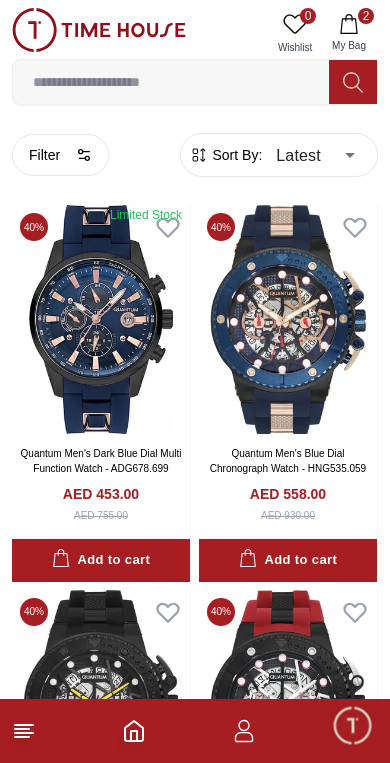 type on "*" 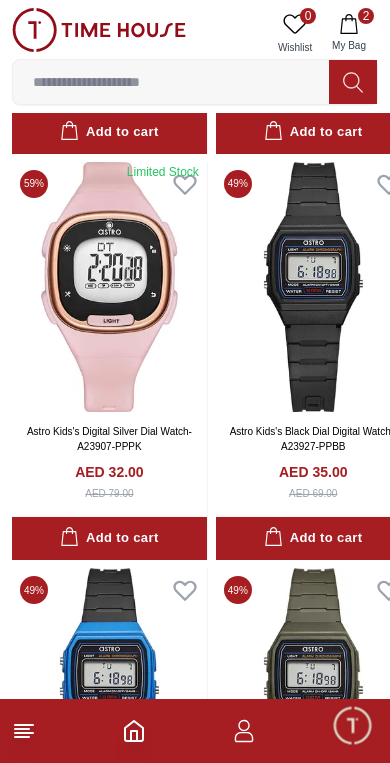 scroll, scrollTop: 2501, scrollLeft: 0, axis: vertical 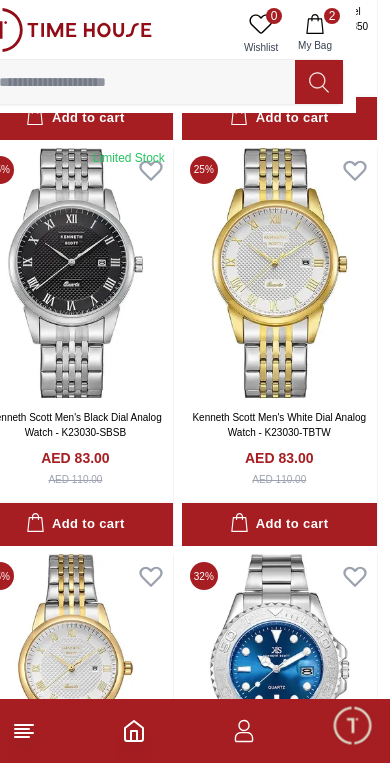 click at bounding box center (279, 679) 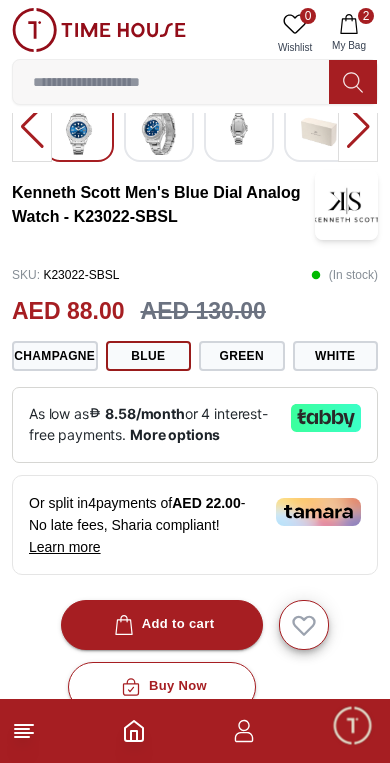 scroll, scrollTop: 348, scrollLeft: 0, axis: vertical 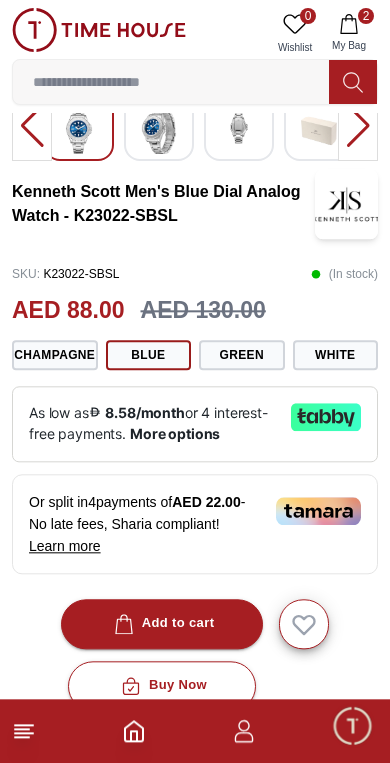 click 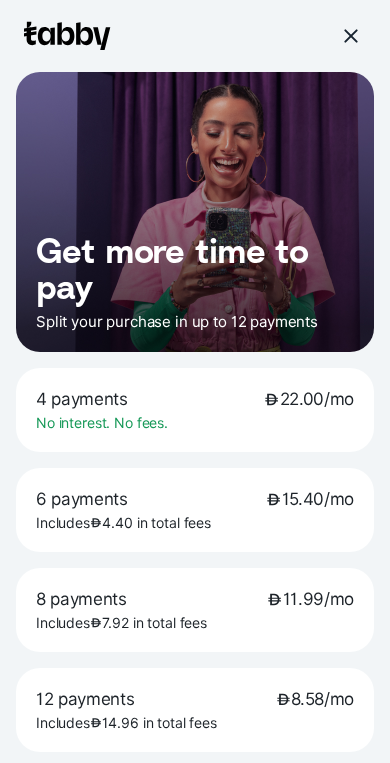 scroll, scrollTop: 348, scrollLeft: 0, axis: vertical 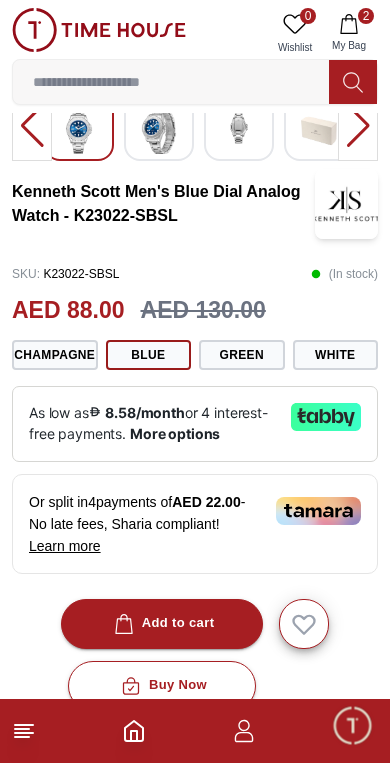 click on "Add to cart" at bounding box center (162, 624) 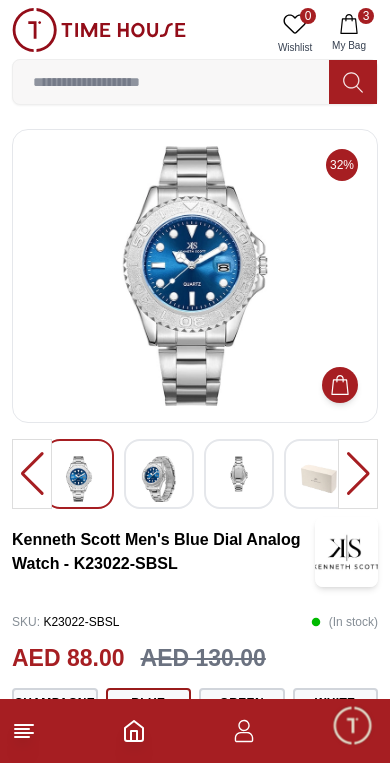scroll, scrollTop: 1, scrollLeft: 0, axis: vertical 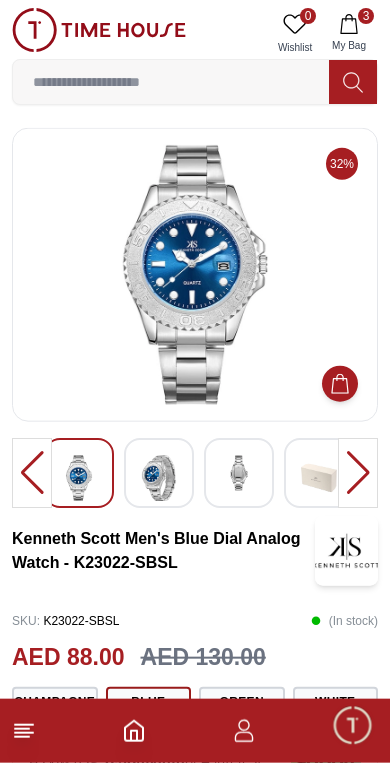 click at bounding box center [32, 473] 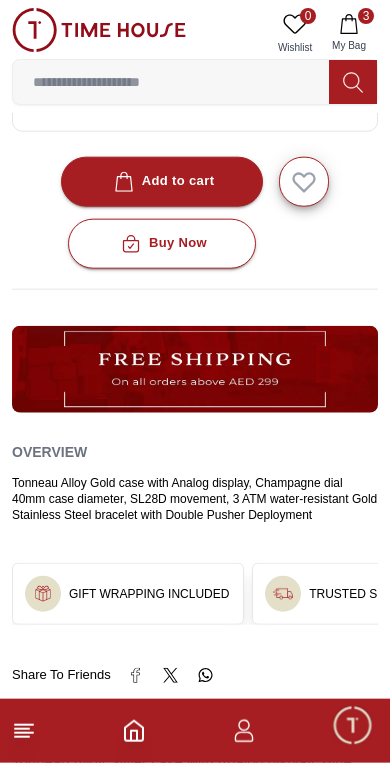 scroll, scrollTop: 787, scrollLeft: 0, axis: vertical 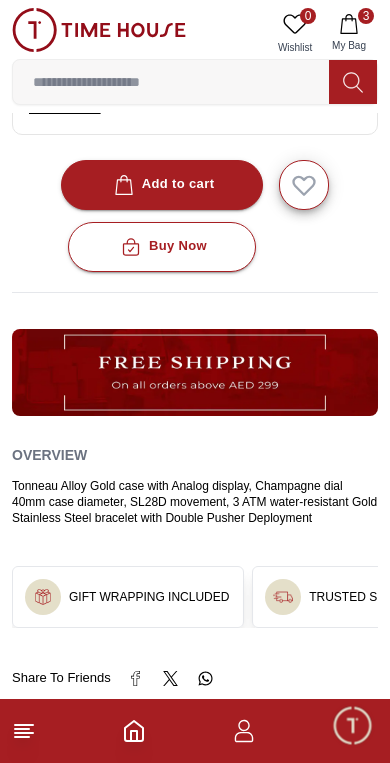 click on "3" at bounding box center (195, 731) 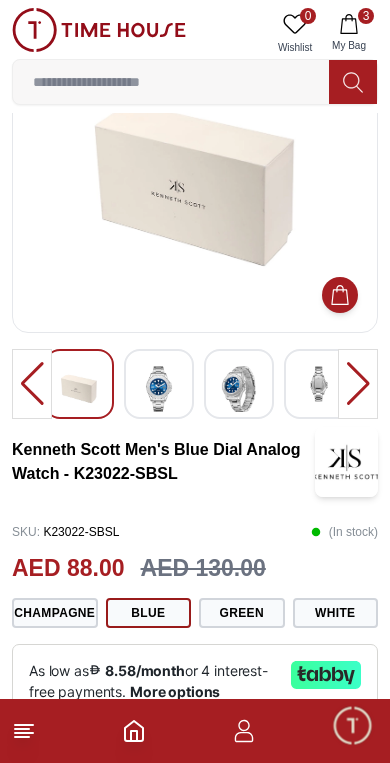 scroll, scrollTop: 89, scrollLeft: 0, axis: vertical 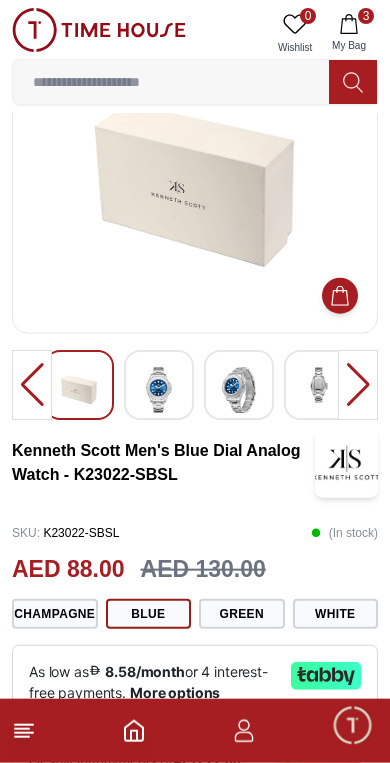 click at bounding box center [32, 385] 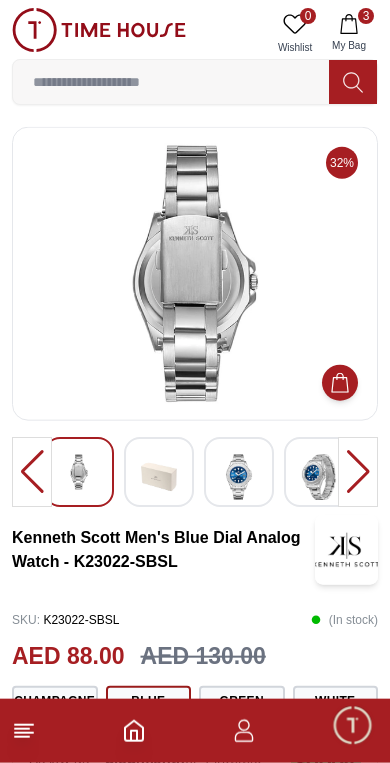 scroll, scrollTop: 0, scrollLeft: 0, axis: both 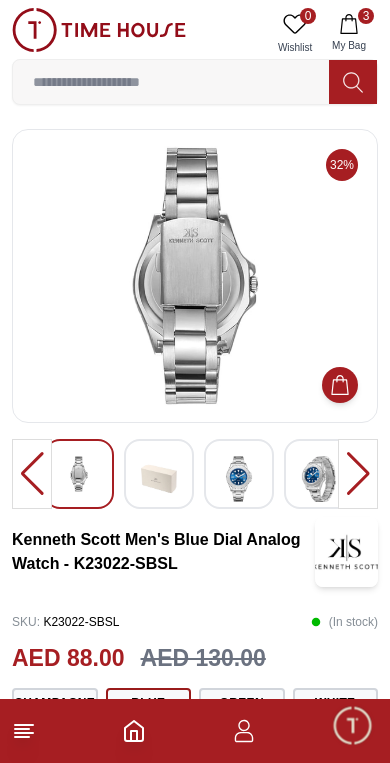 click at bounding box center [171, 82] 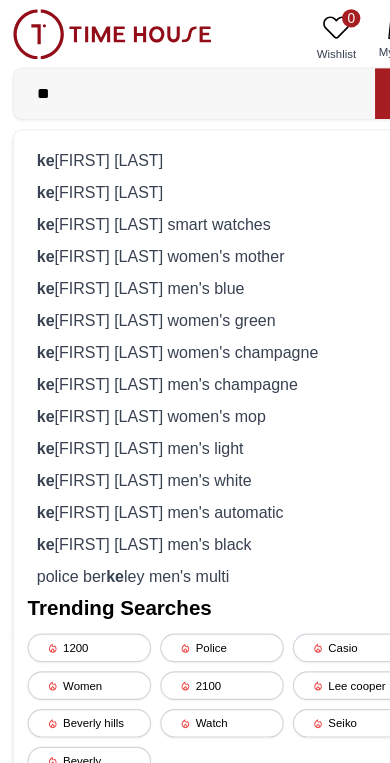 type on "**" 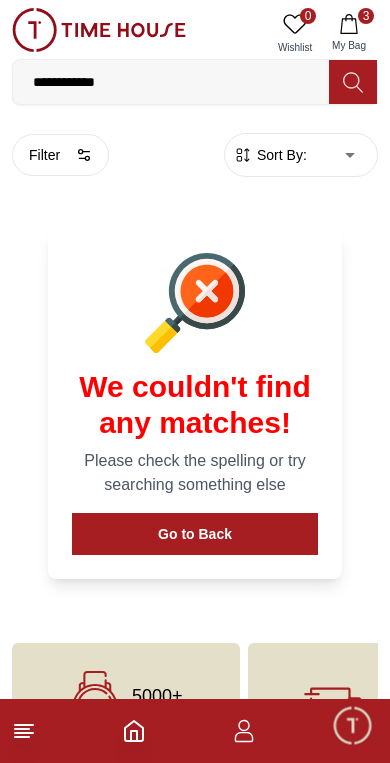 click on "Go to Back" at bounding box center [195, 534] 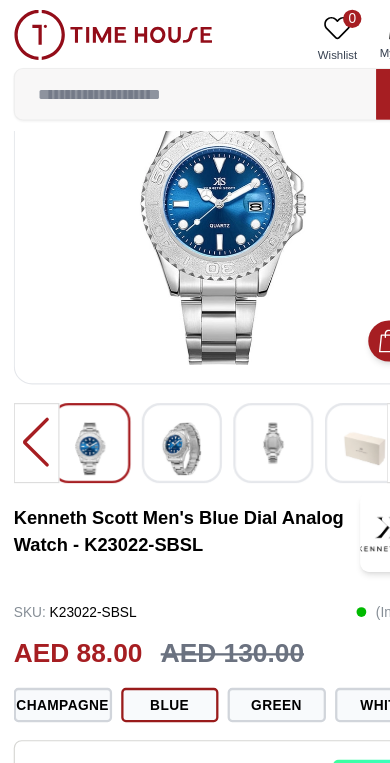 scroll, scrollTop: 0, scrollLeft: 0, axis: both 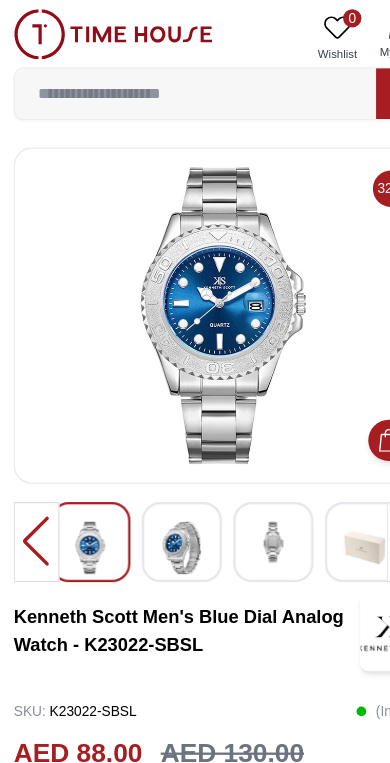 click at bounding box center (99, 30) 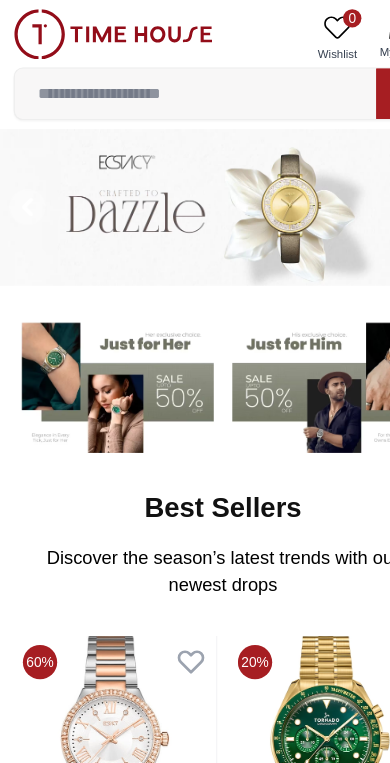 click at bounding box center (99, 30) 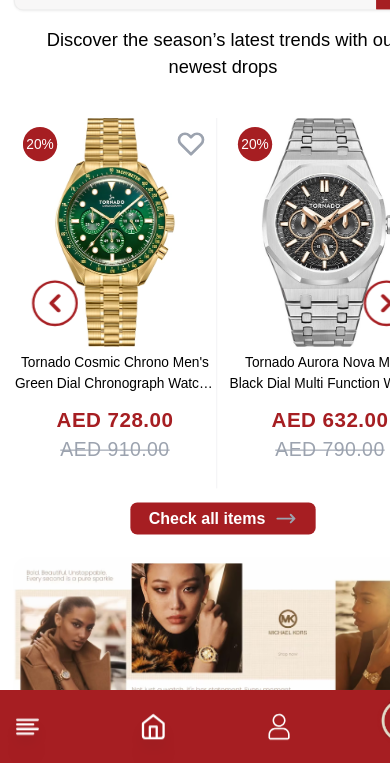 scroll, scrollTop: 358, scrollLeft: 0, axis: vertical 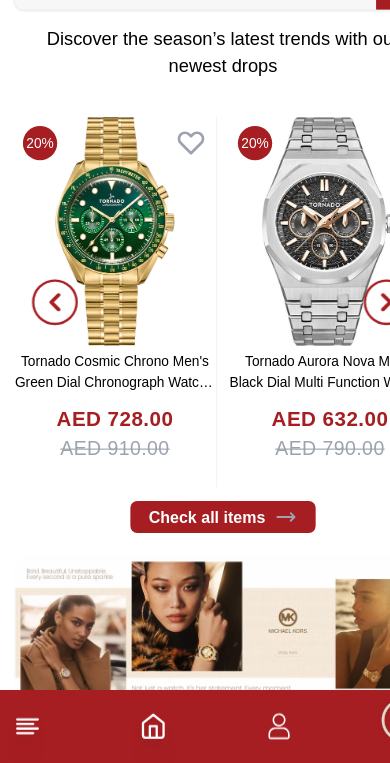 click on "Check all items" at bounding box center [195, 548] 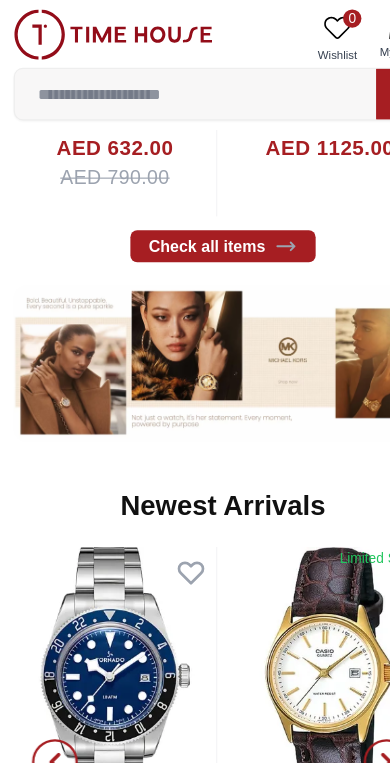 scroll, scrollTop: 687, scrollLeft: 0, axis: vertical 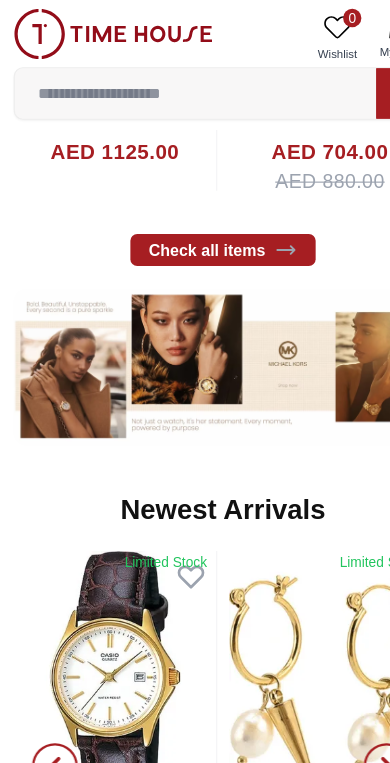 click 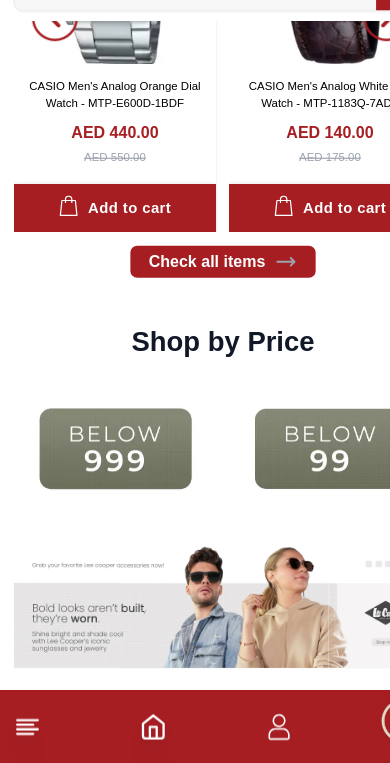 scroll, scrollTop: 2275, scrollLeft: 0, axis: vertical 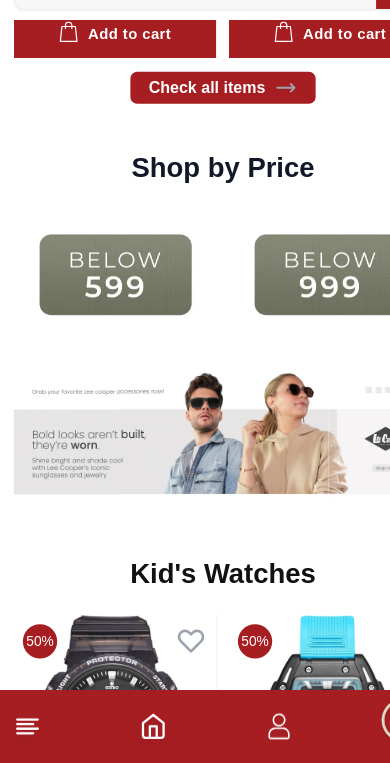 click at bounding box center (289, 336) 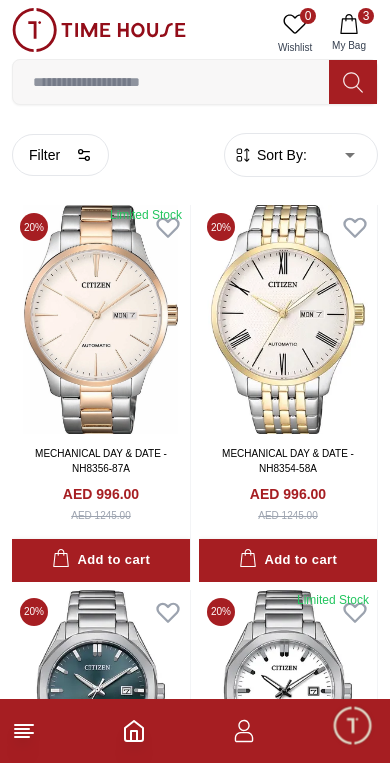click on "100% Genuine products with International Warranty Shop From UAE | العربية |     Currency    | 0 Wishlist 3 My Bag [FIRST] [LAST] [FIRST] [LAST] [FIRST] [LAST] smart watches [FIRST] [LAST] women's mother [FIRST] [LAST] men's blue [FIRST] [LAST] women's green [FIRST] [LAST] women's champagne [FIRST] [LAST] men's champagne [FIRST] [LAST] women's mop [FIRST] [LAST] men's light [FIRST] [LAST]  men's white [FIRST] [LAST] men's automatic [FIRST] [LAST]  men's black police berkeley men's multi Trending Searches 1200 Police Casio Women 2100 Lee cooper Beverly hills Watch Seiko Beverly Top Brands Quantum Carlton Astro CITIZEN Help Our Stores My Account 0 Wishlist 3 My Bag Home    Filter By Clear Brands Quantum Lee Cooper Slazenger [FIRST] [LAST] Astro Ecstacy Tornado CASIO CITIZEN GUESS ORIENT Police Ducati G-Shock Lee Cooper Accessories Tsar Bomba Irus Idee Vogue Polaroid Ciga Design Color Black Green Blue Red Dark Blue Silver Silver / Black Orange Rose Gold Grey White Mop White White / Rose Gold Silver / Silver MOP" at bounding box center (195, 2108) 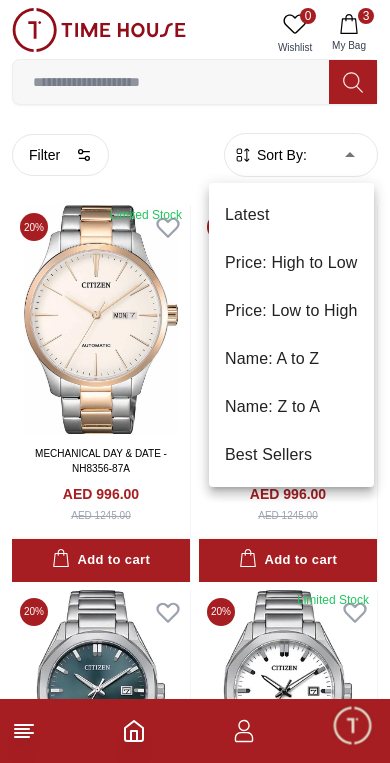 click on "Price: Low to High" at bounding box center [291, 311] 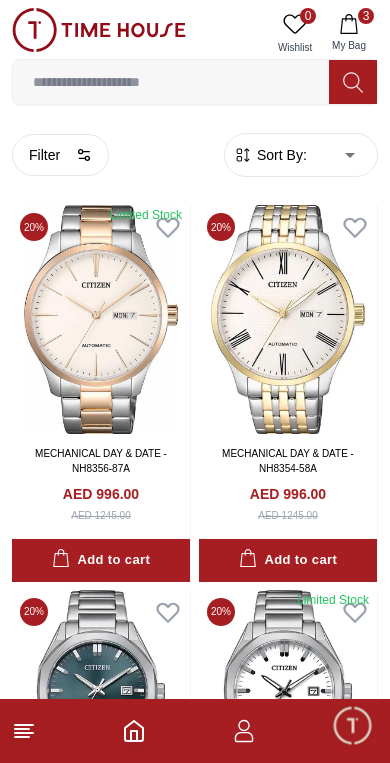 type on "*" 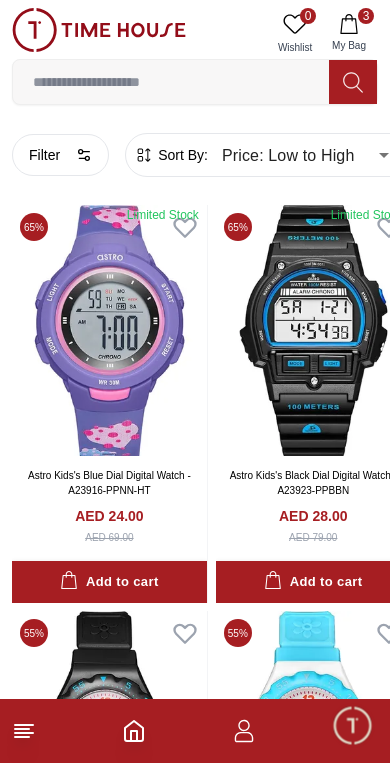 click 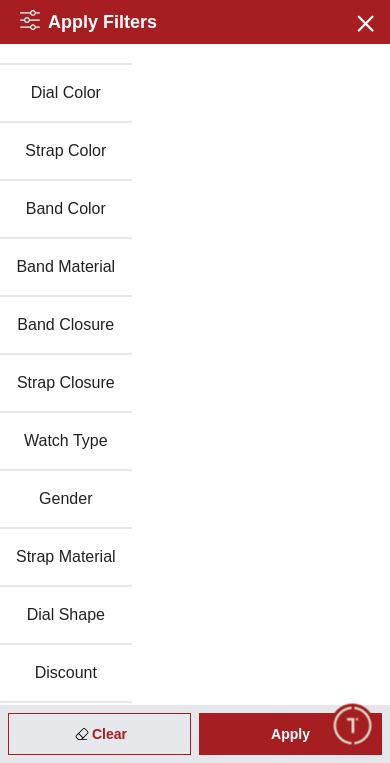 scroll, scrollTop: 385, scrollLeft: 0, axis: vertical 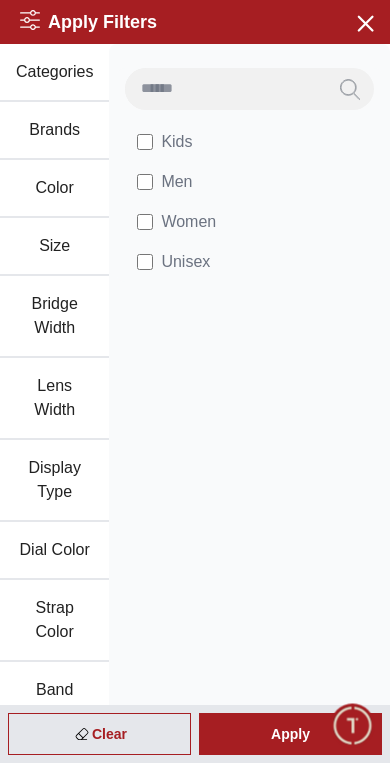 click on "Men" at bounding box center [164, 182] 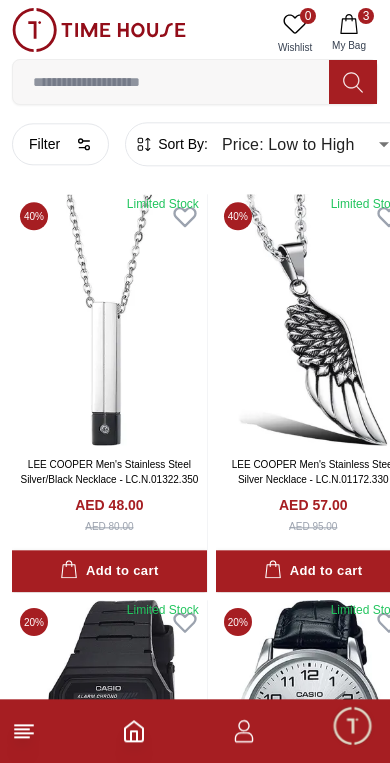 scroll, scrollTop: 0, scrollLeft: 0, axis: both 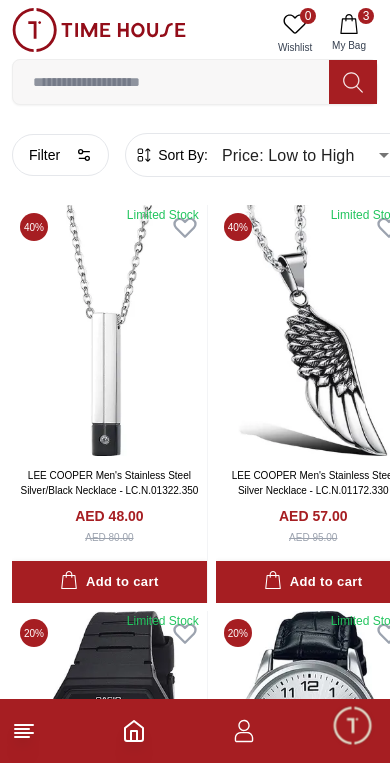 click 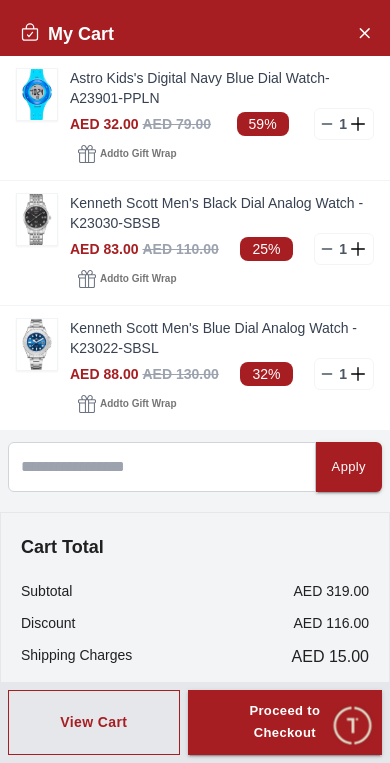 click 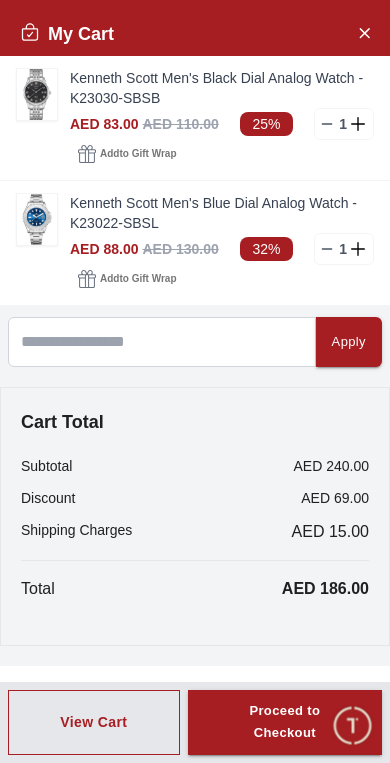 click at bounding box center [37, 94] 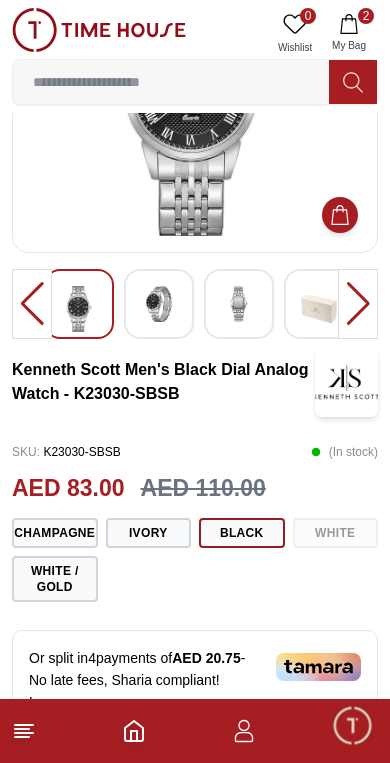 scroll, scrollTop: 0, scrollLeft: 0, axis: both 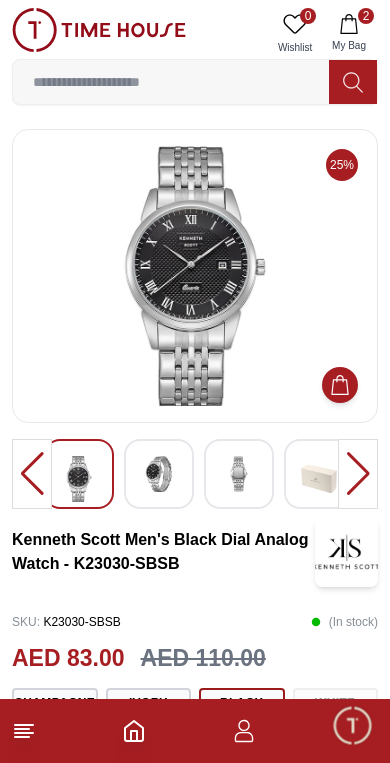 click at bounding box center (99, 30) 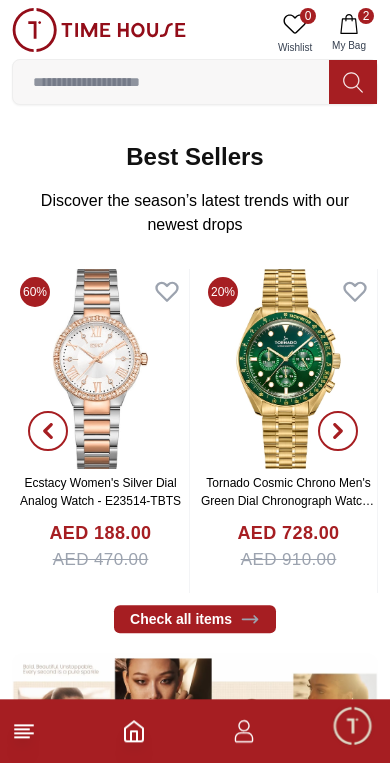 scroll, scrollTop: 288, scrollLeft: 0, axis: vertical 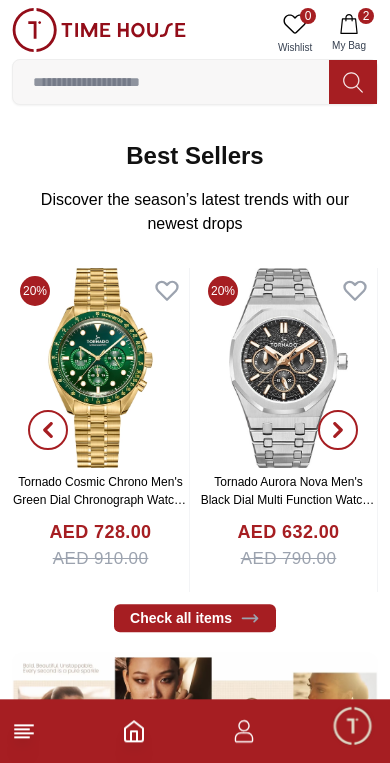 click on "Check all items" at bounding box center [195, 618] 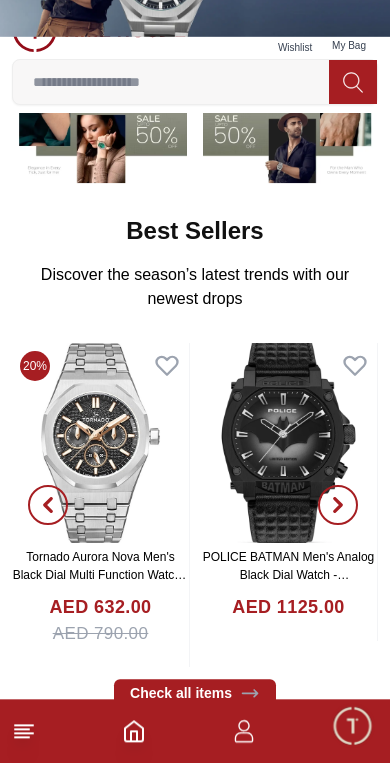 scroll, scrollTop: 253, scrollLeft: 0, axis: vertical 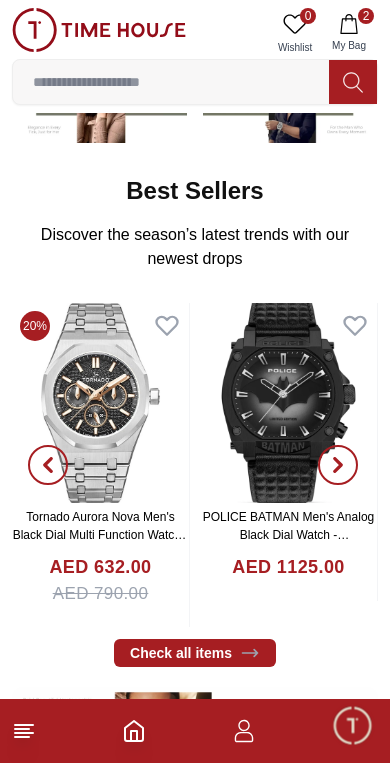 click on "Check all items" at bounding box center (195, 653) 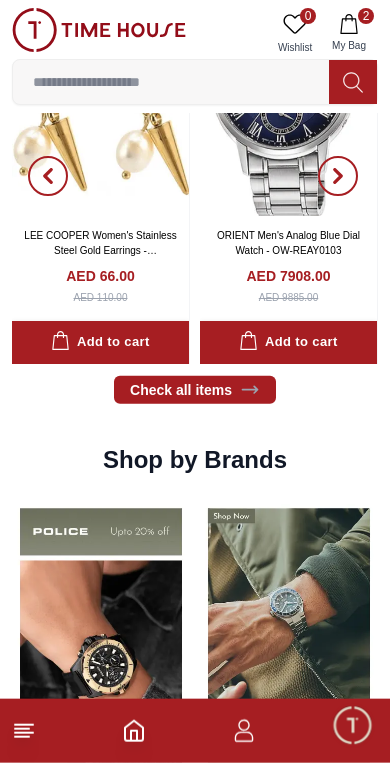 scroll, scrollTop: 1182, scrollLeft: 0, axis: vertical 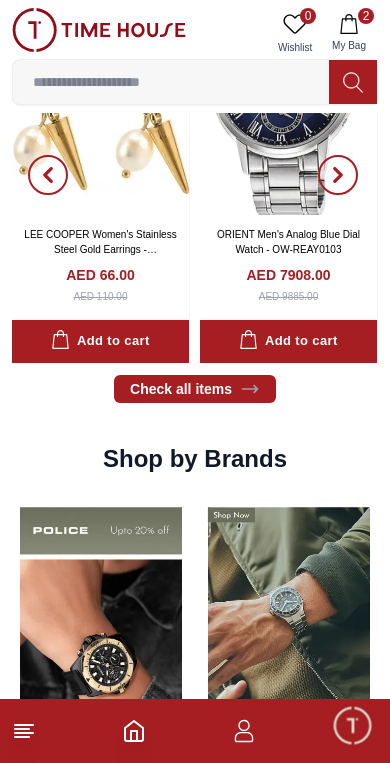 click on "Check all items" at bounding box center (195, 389) 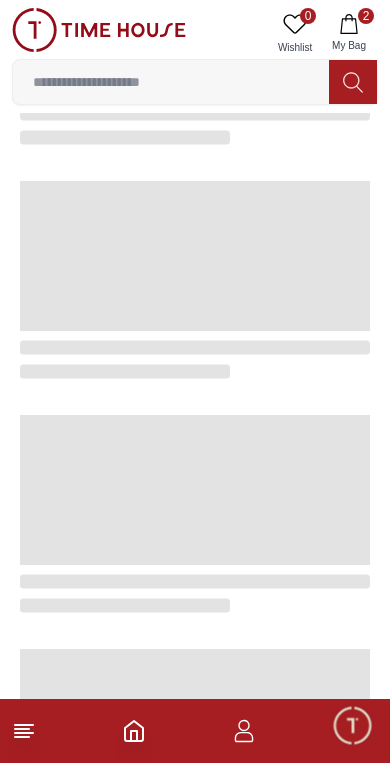 scroll, scrollTop: 0, scrollLeft: 0, axis: both 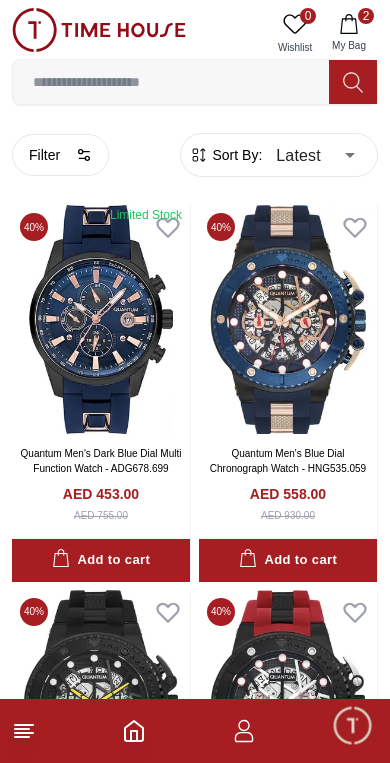 click on "100% Genuine products with International Warranty Shop From UAE | العربية |     Currency    | 0 Wishlist 2 My Bag [FIRST] [LAST] [FIRST] [LAST] [FIRST] [LAST] smart watches [FIRST] [LAST] men's white [FIRST] [LAST] men's blue [FIRST] [LAST] women's mother [FIRST] [LAST] men's blue [FIRST] [LAST] women's green [FIRST] [LAST] women's champagne [FIRST] [LAST] men's champagne [FIRST] [LAST] women's mop [FIRST] [LAST] men's light [FIRST] [LAST]  men's white [FIRST] [LAST] men's automatic [FIRST] [LAST]  men's black police berkeley men's multi Trending Searches 1200 Police Casio Women 2100 Lee cooper Beverly hills Watch Seiko Beverly Top Brands Quantum Carlton Astro CITIZEN Help Our Stores My Account 0 Wishlist 2 My Bag Home    Filter By Clear Brands Quantum Lee Cooper Slazenger [FIRST] [LAST] Astro Ecstacy Tornado CASIO CITIZEN GUESS ORIENT Michael Kors Police Ducati CERRUTI 1881 G-Shock Lee Cooper Accessories Tsar Bomba Irus Idee Vogue Polaroid Ciga Design Color Black Green Blue Red Dark Blue Silver Silver / Black Orange Rose Gold Grey White Mop White White / Rose Gold Silver / Silver Dark Blue / Silver Silver / Gold Silver / Rose Gold Black / Black Black / Silver Black / Rose Gold Gold Yellow Dark Green Brown White / Silver Light Blue Black /Rose Gold Black /Grey Black /Red Black /Black Black / Rose Gold / Black Rose Gold / Black Rose Gold / Black / Black White Mop / Silver Blue / Rose Gold Pink Green /Silver Purple Silver Silver Silver / Blue Black  / Rose Gold Green / Green Blue / Black Blue / Blue Titanum Navy Blue Military Green Blue / Silver" at bounding box center [195, 2123] 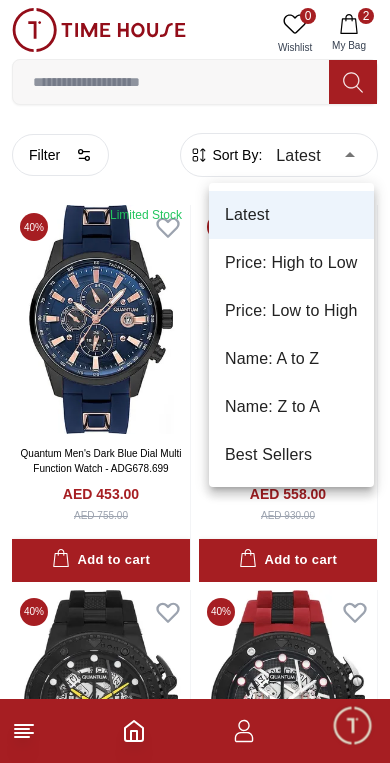 click on "Price: Low to High" at bounding box center [291, 311] 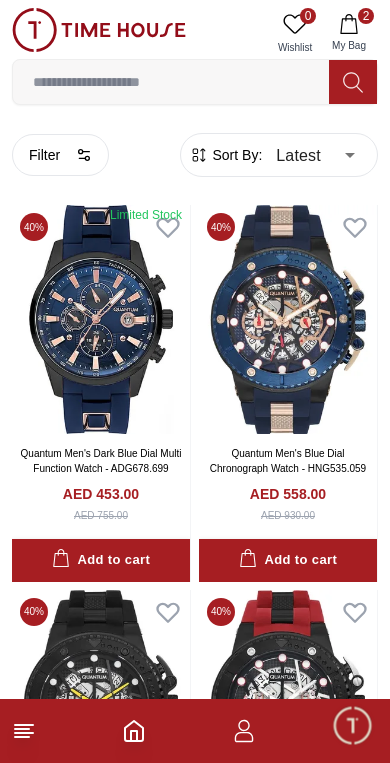 type on "*" 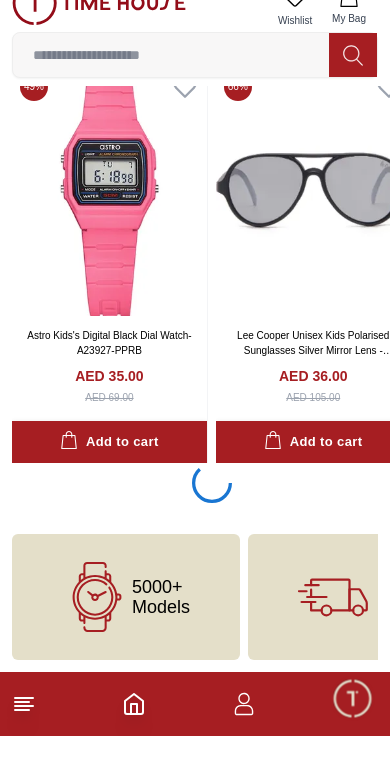 scroll, scrollTop: 3767, scrollLeft: 0, axis: vertical 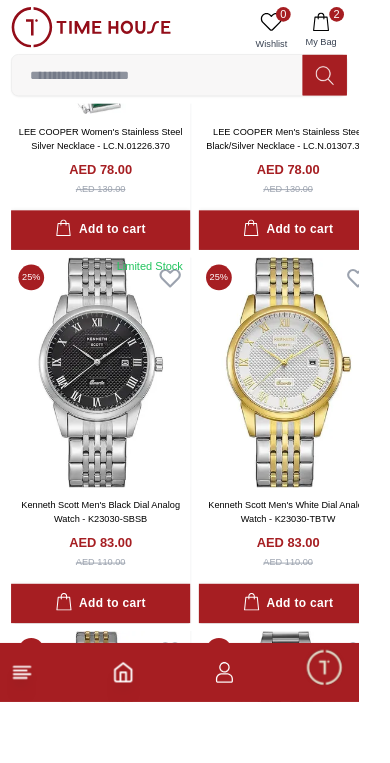 click on "Add to cart" at bounding box center [109, 656] 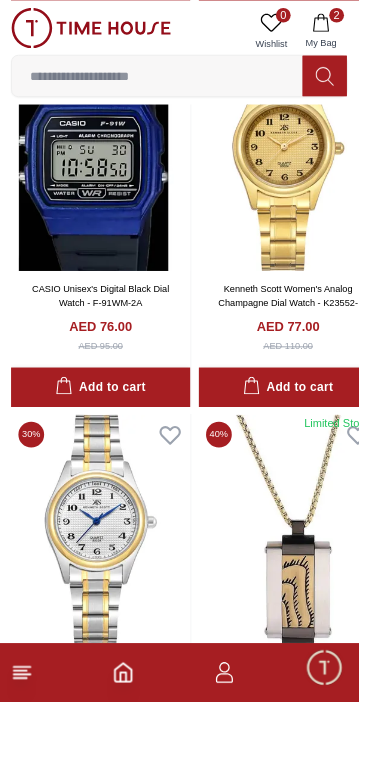 scroll, scrollTop: 24547, scrollLeft: 0, axis: vertical 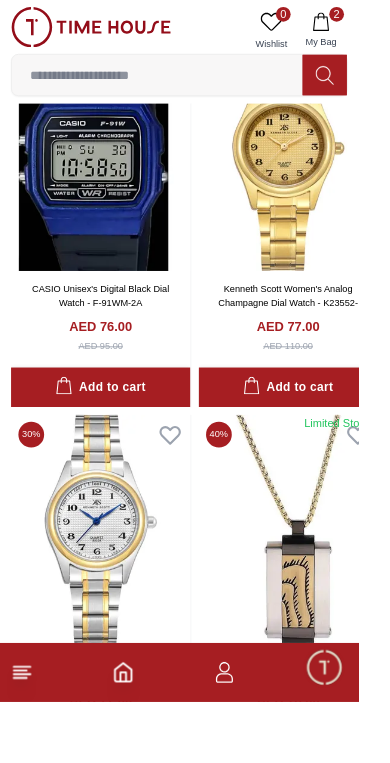 click 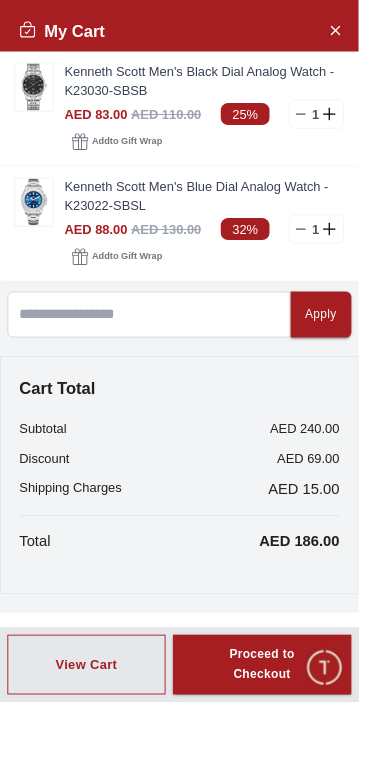 click at bounding box center [37, 94] 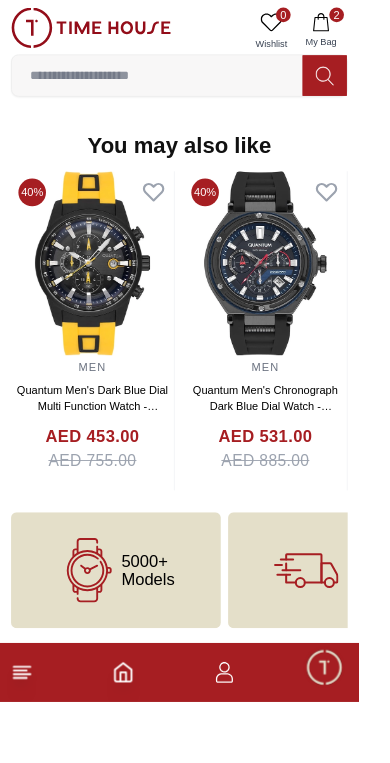 scroll, scrollTop: 0, scrollLeft: 0, axis: both 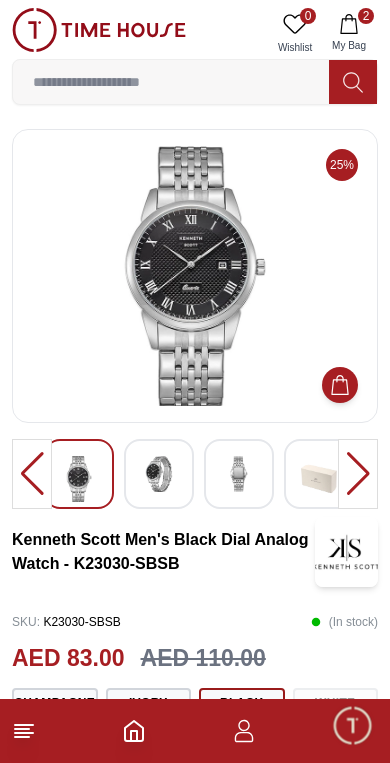 click at bounding box center (171, 82) 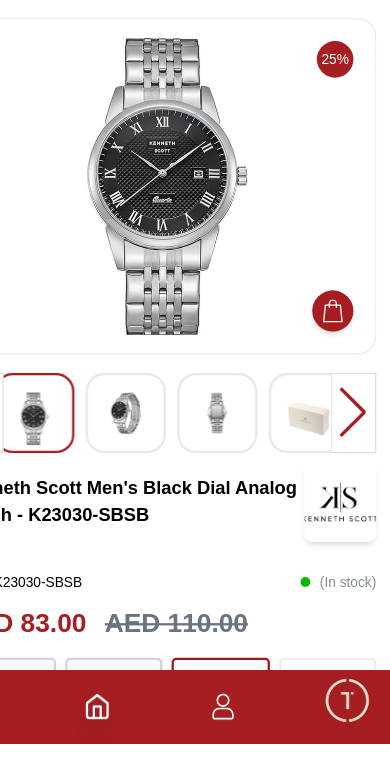 scroll, scrollTop: 17, scrollLeft: 0, axis: vertical 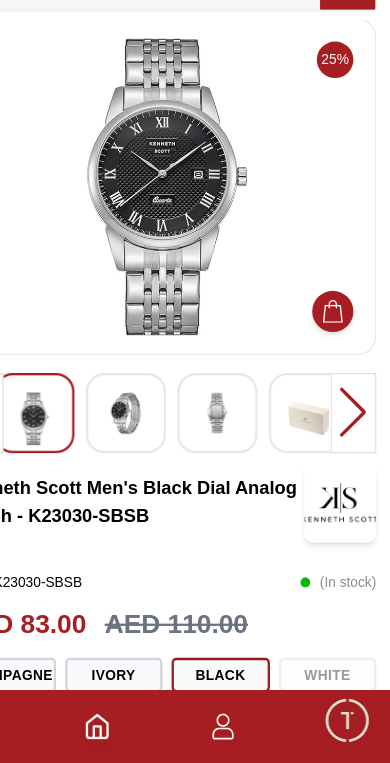 click at bounding box center (159, 457) 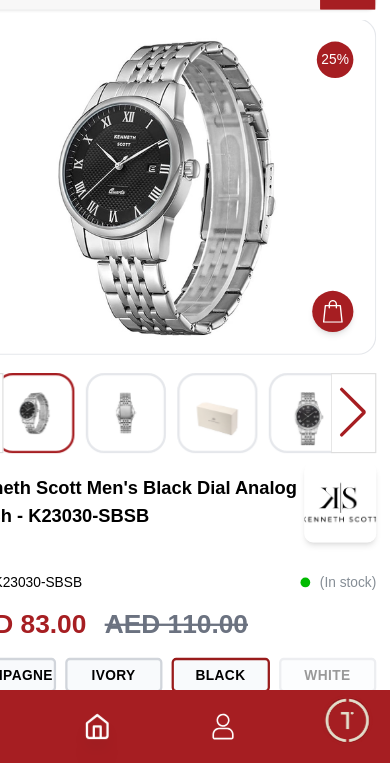 click at bounding box center (239, 462) 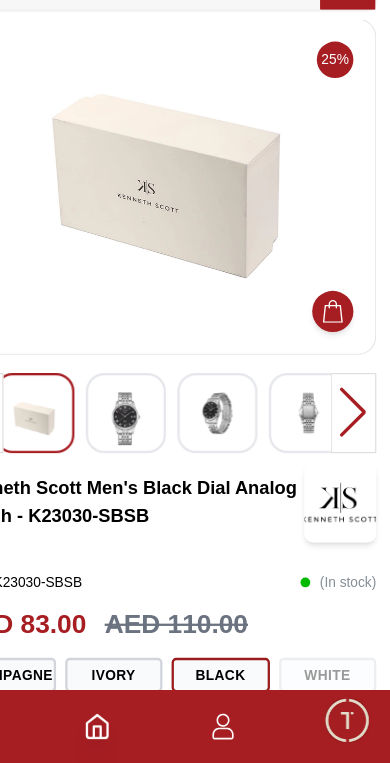 click at bounding box center (319, 457) 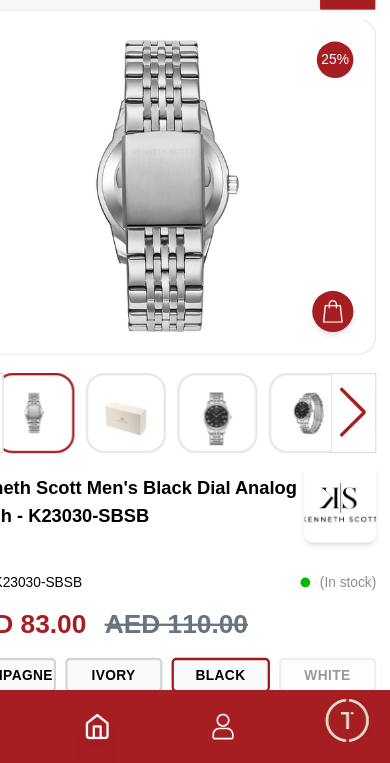 click at bounding box center (358, 457) 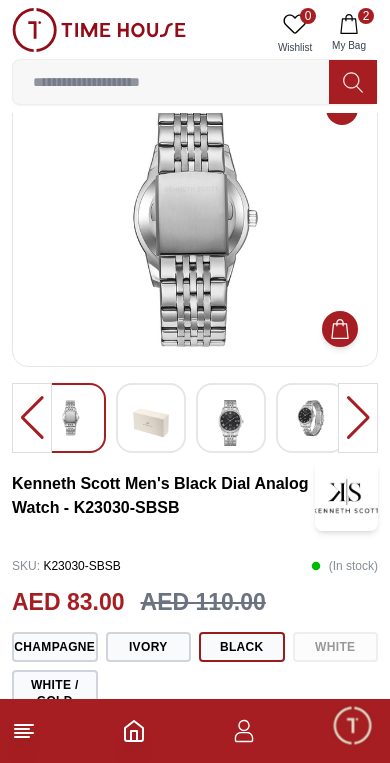 scroll, scrollTop: 0, scrollLeft: 0, axis: both 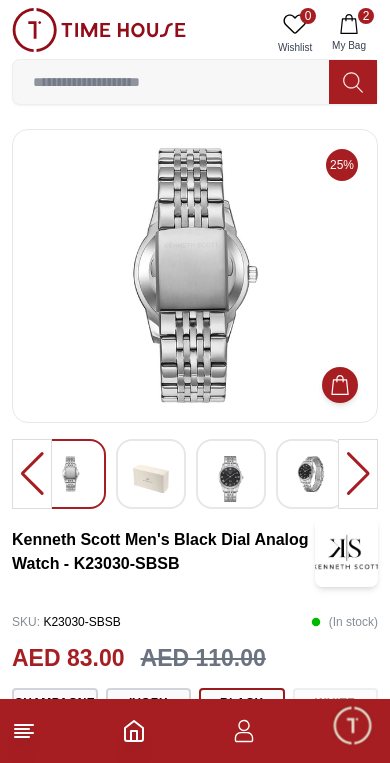 click 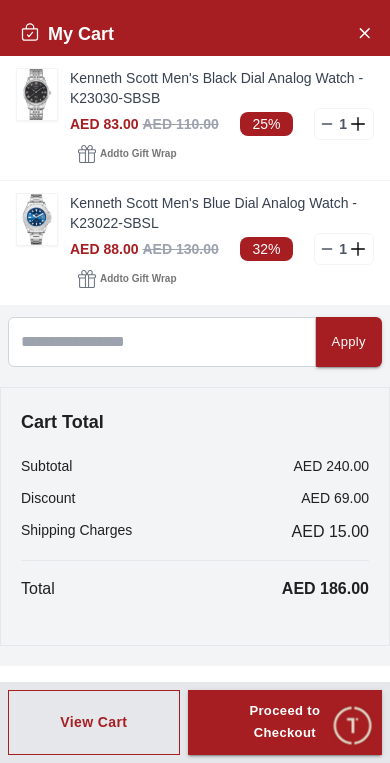 click at bounding box center [37, 219] 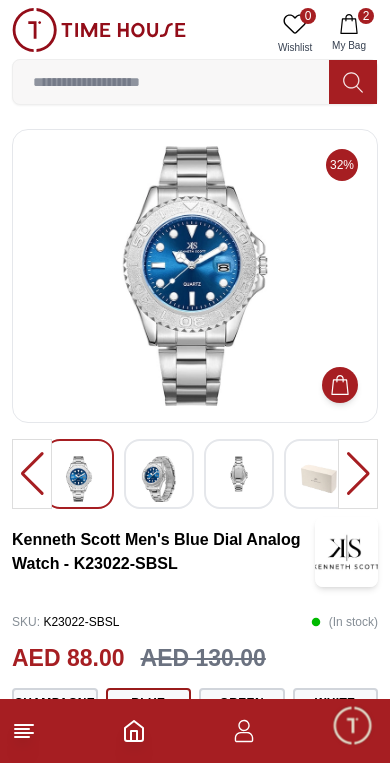 click at bounding box center [159, 479] 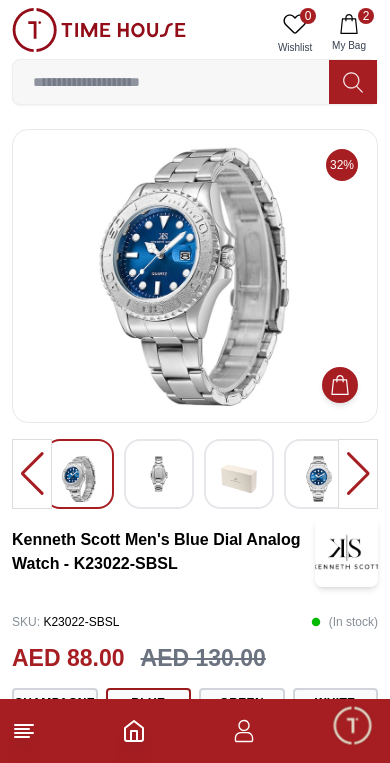 click at bounding box center [239, 479] 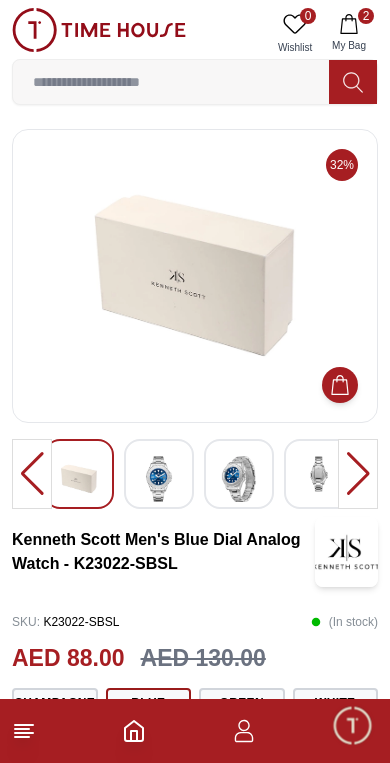 click at bounding box center (319, 474) 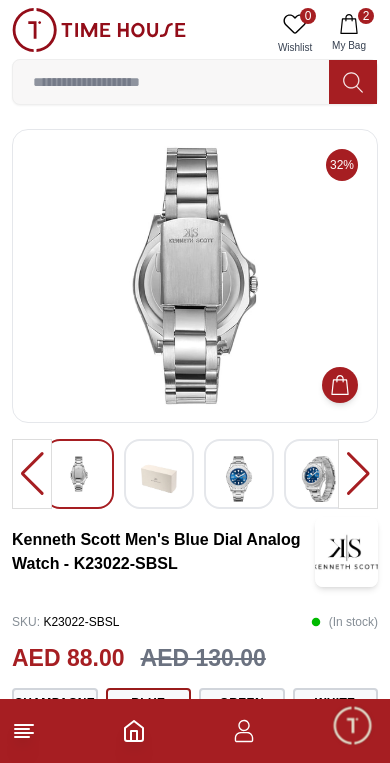 click at bounding box center (358, 474) 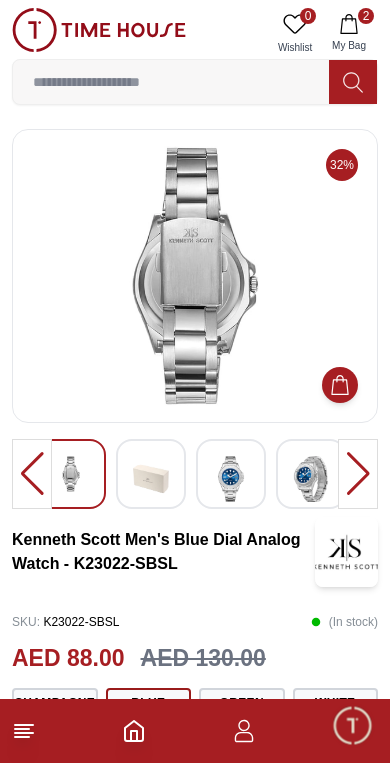 click at bounding box center [358, 474] 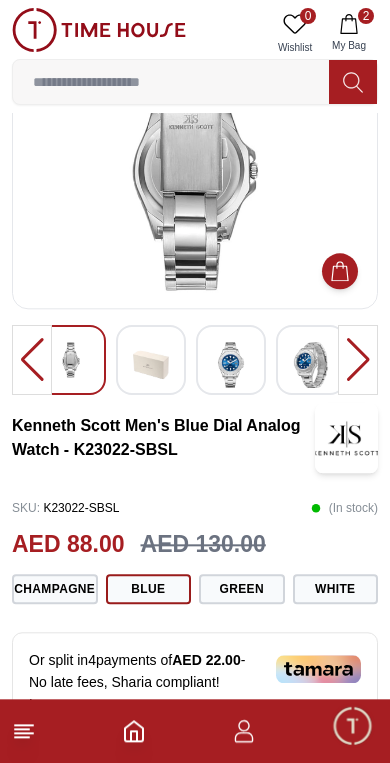 scroll, scrollTop: 0, scrollLeft: 0, axis: both 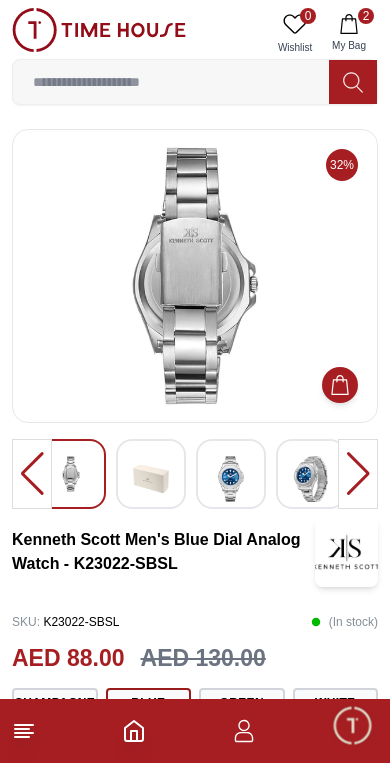 click 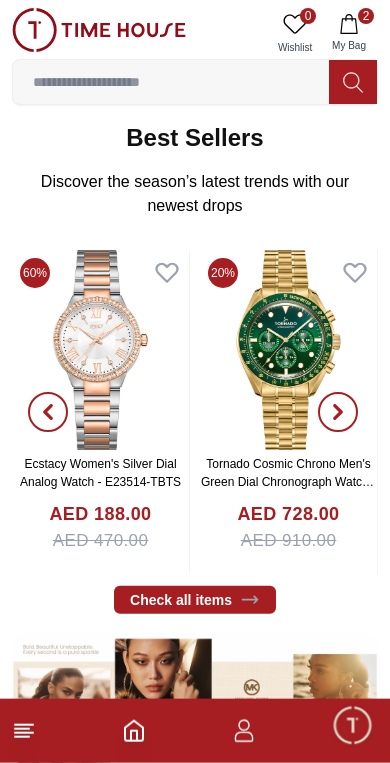 click 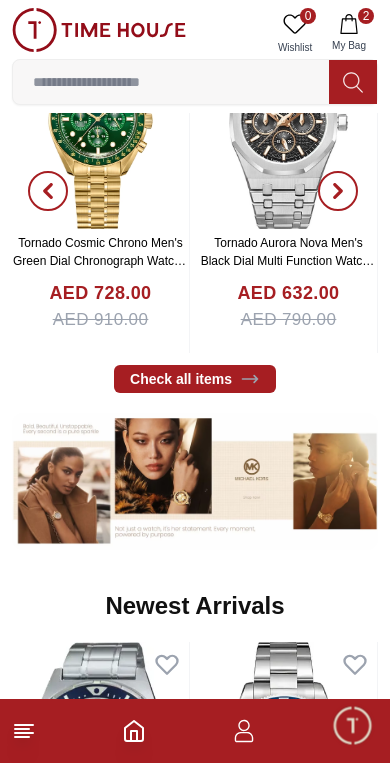 scroll, scrollTop: 525, scrollLeft: 0, axis: vertical 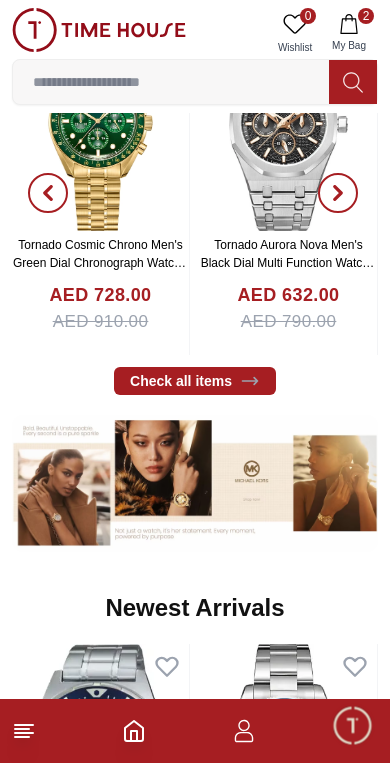click 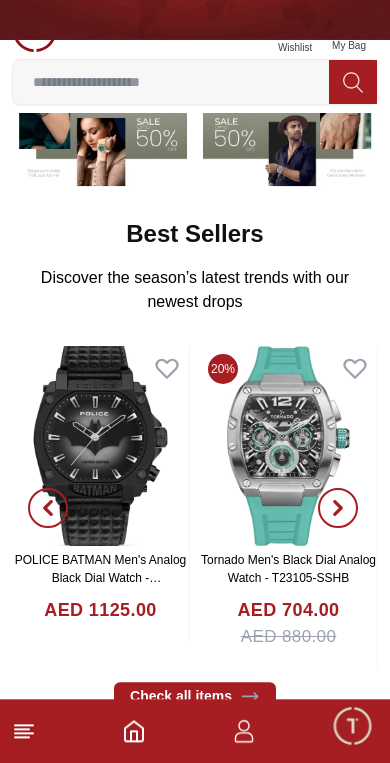 scroll, scrollTop: 0, scrollLeft: 0, axis: both 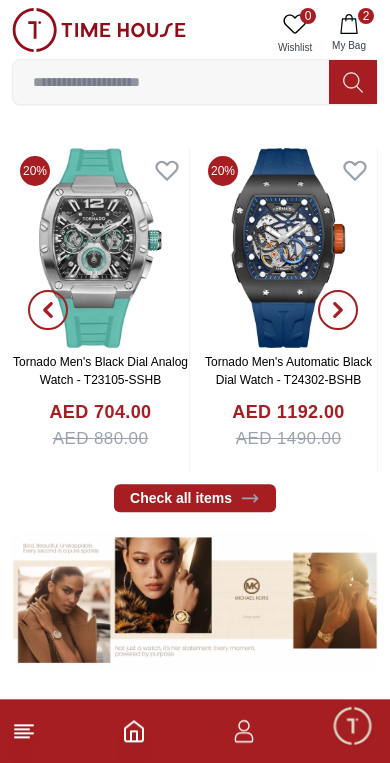 click on "Check all items" at bounding box center [195, 498] 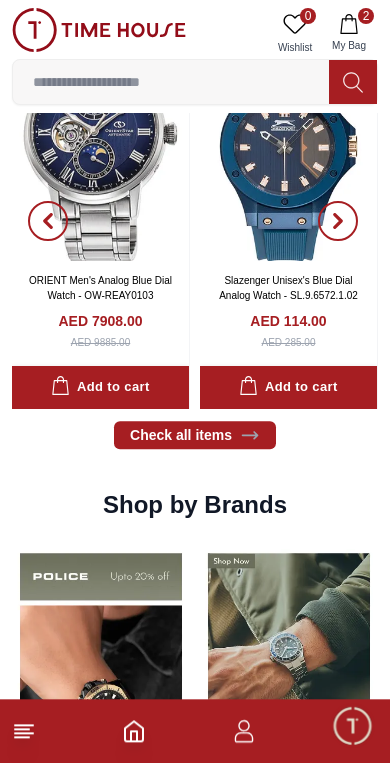 scroll, scrollTop: 1136, scrollLeft: 0, axis: vertical 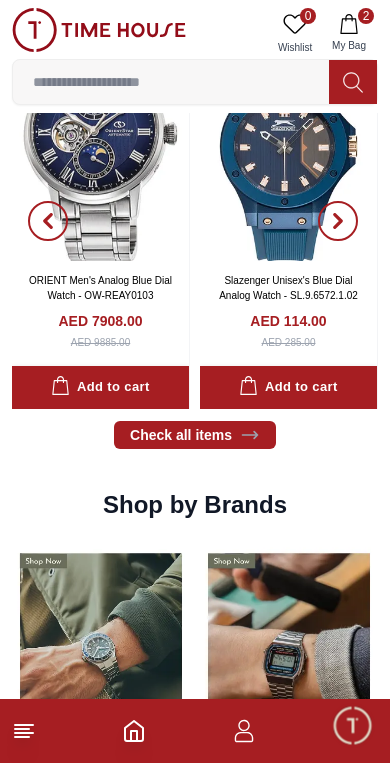 click on "Check all items" at bounding box center (195, 435) 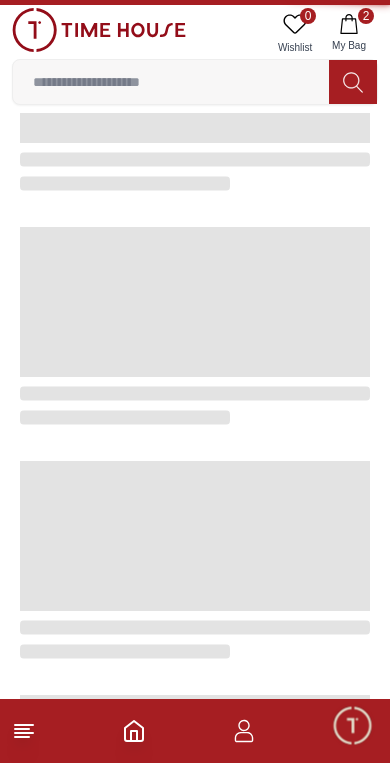 scroll, scrollTop: 0, scrollLeft: 0, axis: both 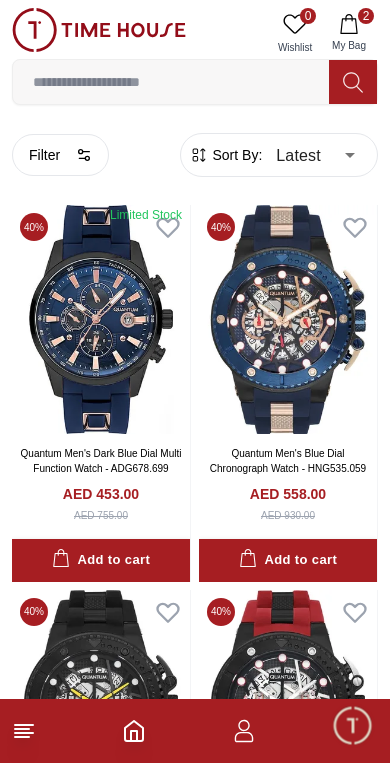 click on "100% Genuine products with International Warranty Shop From UAE | العربية |     Currency    | 0 Wishlist 2 My Bag [FIRST] [LAST] [FIRST] [LAST] [FIRST] [LAST] smart watches [FIRST] [LAST]  men's brown [FIRST] [LAST]  men's silver [FIRST] [LAST]  men's blue [FIRST] [LAST]  men's black [FIRST] [LAST]  men's white [FIRST] [LAST] men's white [FIRST] [LAST] men's chronograph [FIRST] [LAST] men's automatic [FIRST] [LAST] men's light Trending Searches 1200 Police Casio Women 2100 Lee cooper Beverly hills Watch Seiko Beverly Top Brands Quantum Carlton Astro CITIZEN Help Our Stores My Account 0 Wishlist 2 My Bag Home    Filter By Clear Brands Quantum Lee Cooper Slazenger [FIRST] [LAST] Astro Ecstacy Tornado CASIO CITIZEN GUESS ORIENT Michael Kors Police Ducati CERRUTI 1881 G-Shock Lee Cooper Accessories Tsar Bomba Irus Idee Vogue Polaroid Ciga Design Color Black Green Blue Red Dark Blue Silver Silver / Black Orange Rose Gold Grey White Mop White White / Rose Gold Silver / Silver Dark Blue / Silver Silver / Gold Gold 1" at bounding box center [195, 2123] 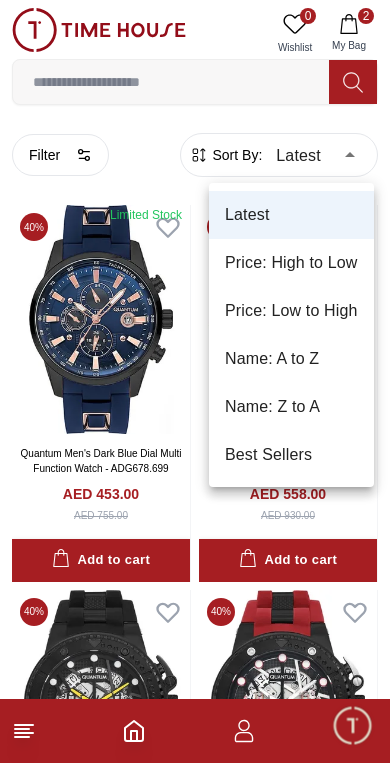 click on "Price: Low to High" at bounding box center (291, 311) 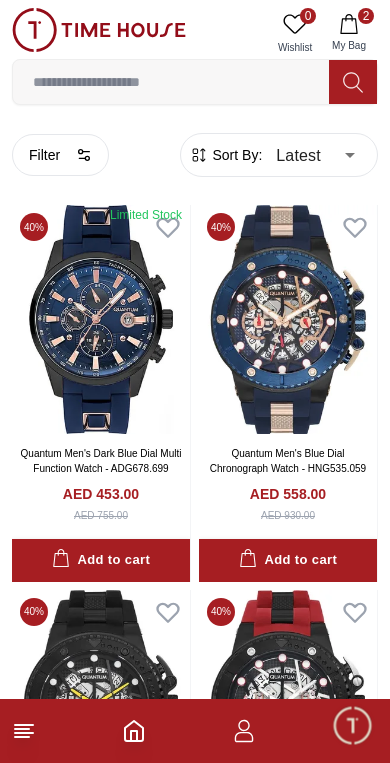 type on "*" 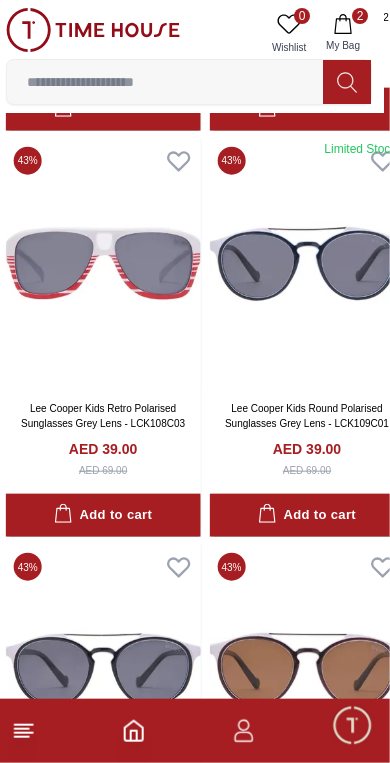 scroll, scrollTop: 9025, scrollLeft: 7, axis: both 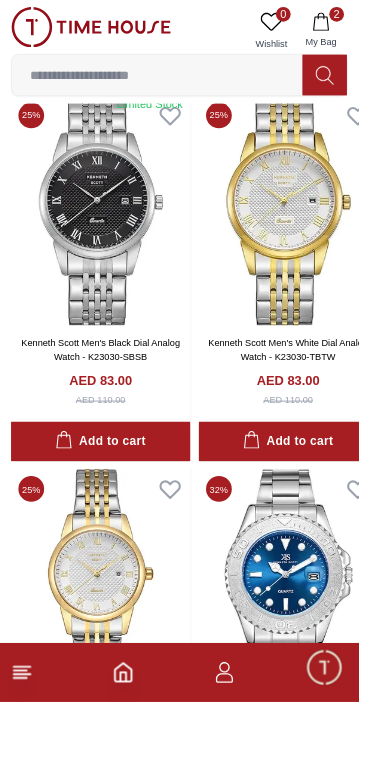 click on "Add to cart" at bounding box center [313, 480] 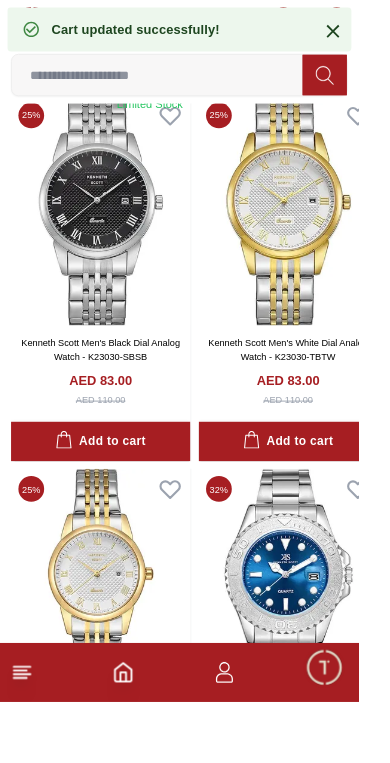 click 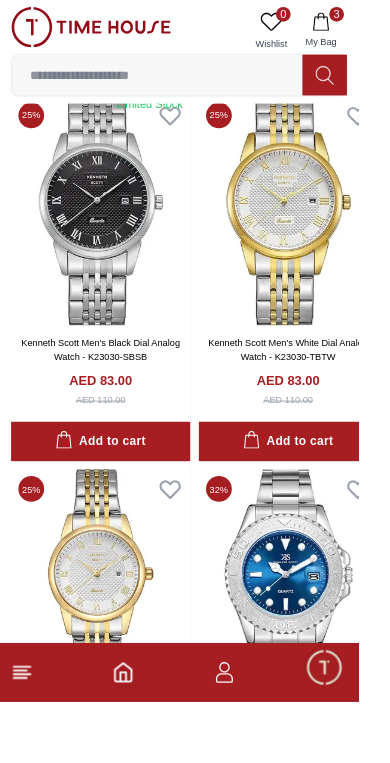 click on "3" at bounding box center [366, 16] 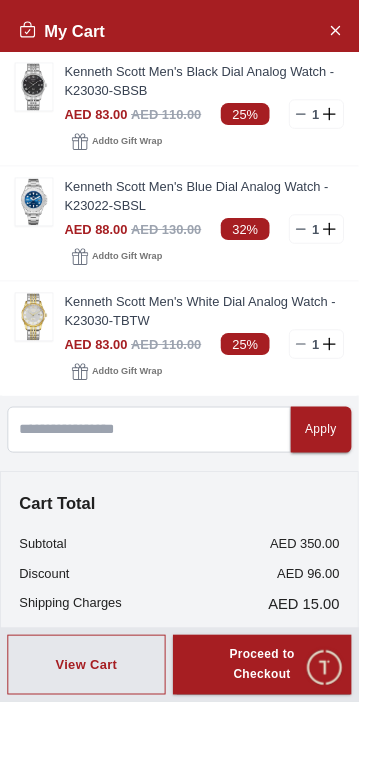 click on "My Cart" at bounding box center (195, 34) 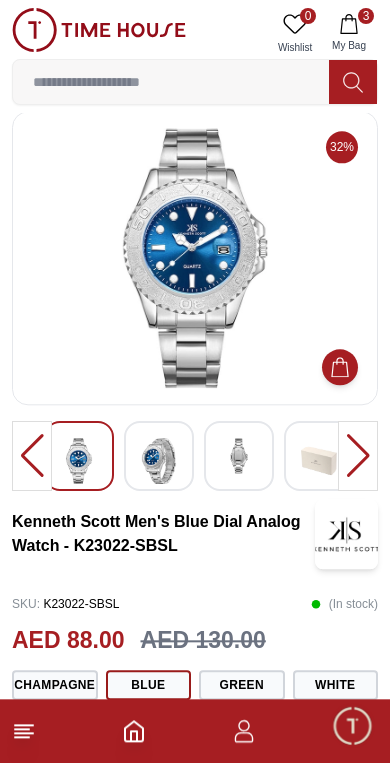 scroll, scrollTop: 18, scrollLeft: 0, axis: vertical 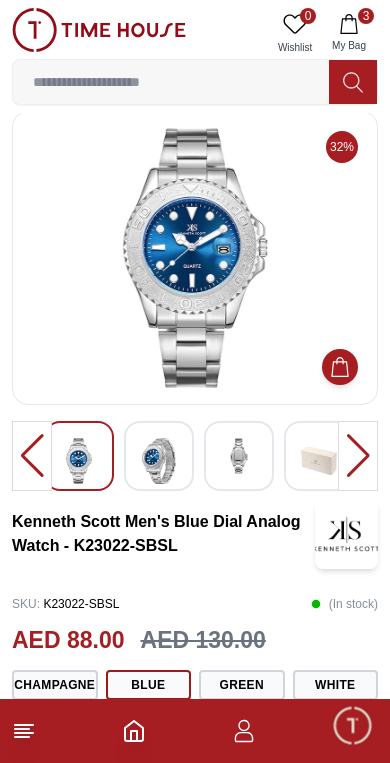 click at bounding box center (79, 461) 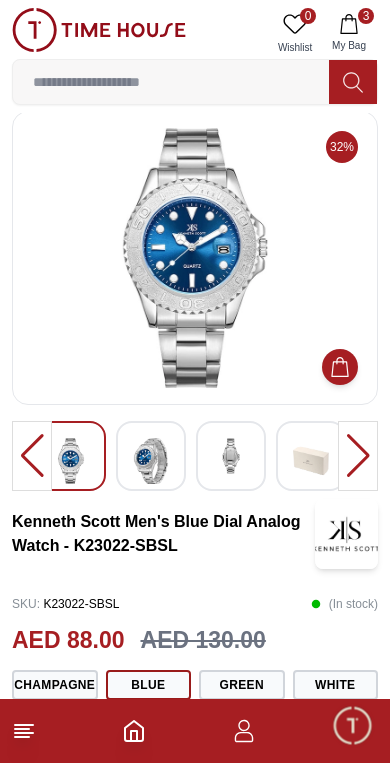 click at bounding box center [358, 456] 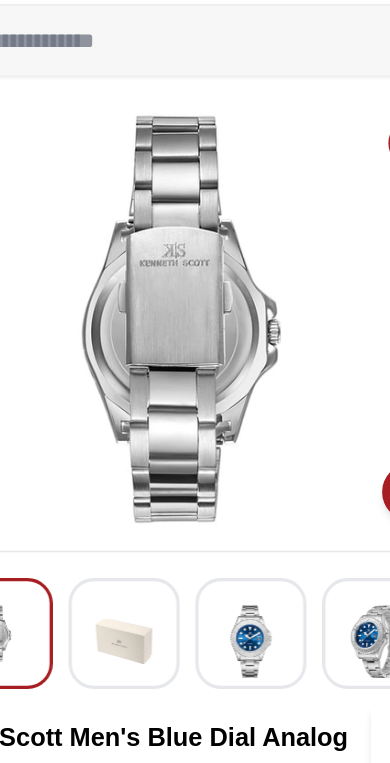 scroll, scrollTop: 0, scrollLeft: 0, axis: both 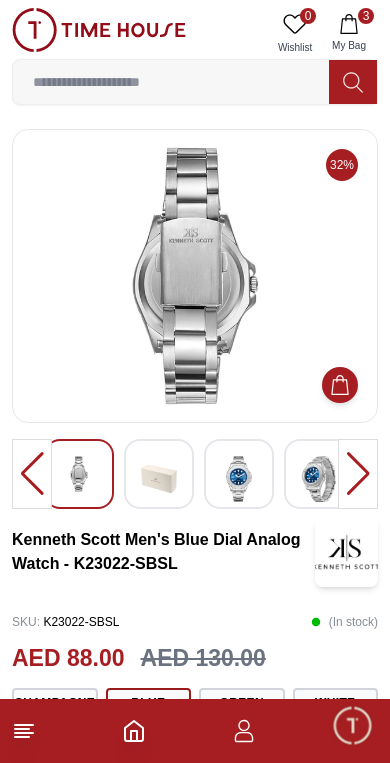 click at bounding box center (358, 474) 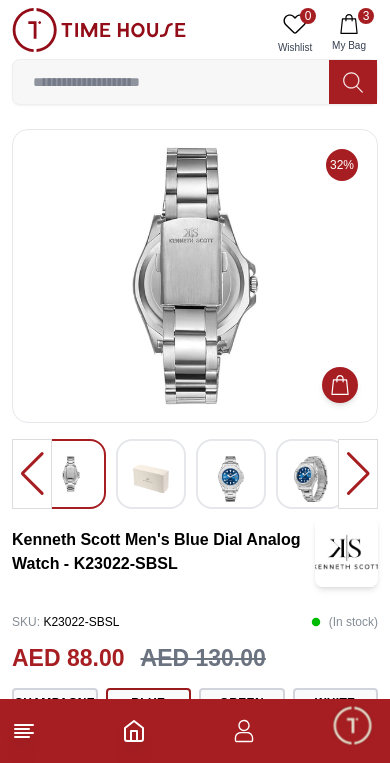 click at bounding box center (311, 479) 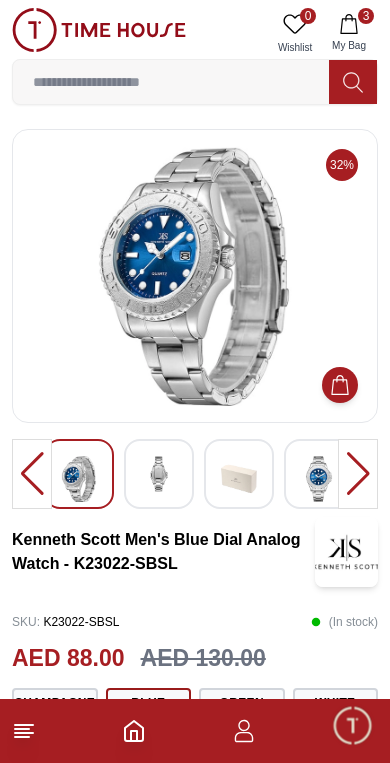 click 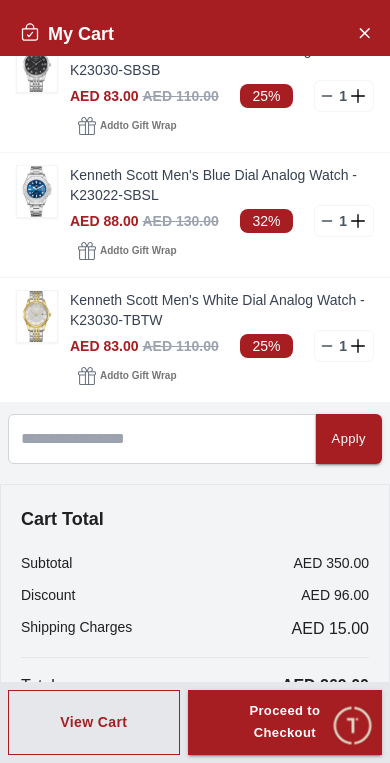scroll, scrollTop: 28, scrollLeft: 0, axis: vertical 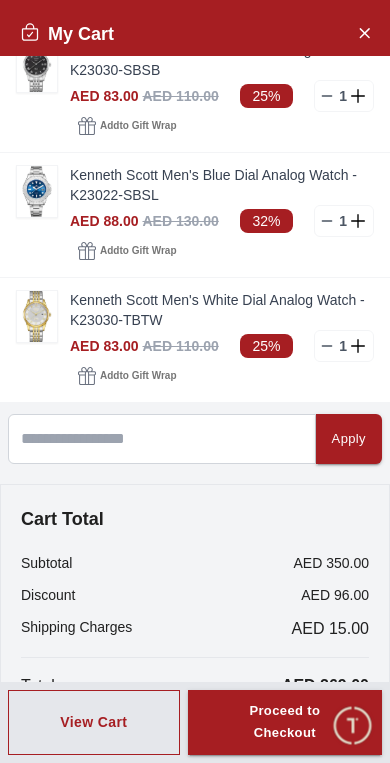 click at bounding box center (37, 191) 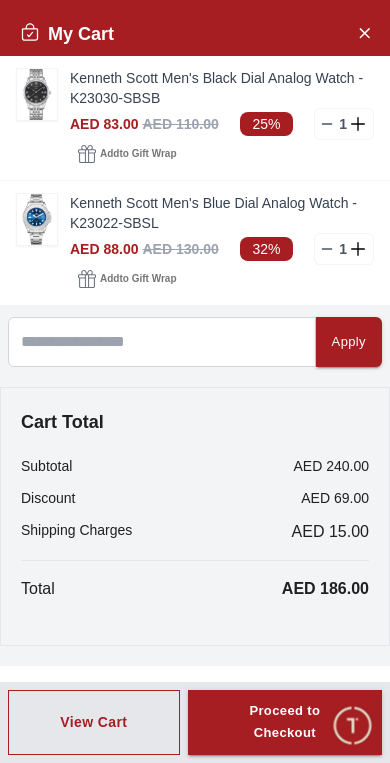 scroll, scrollTop: 0, scrollLeft: 0, axis: both 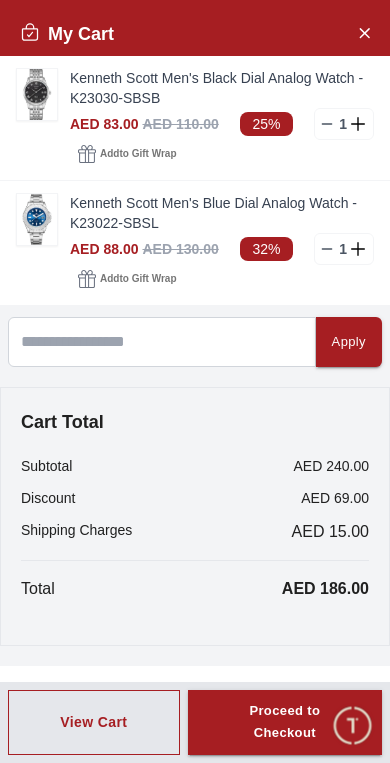 click on "Proceed to Checkout" at bounding box center (285, 723) 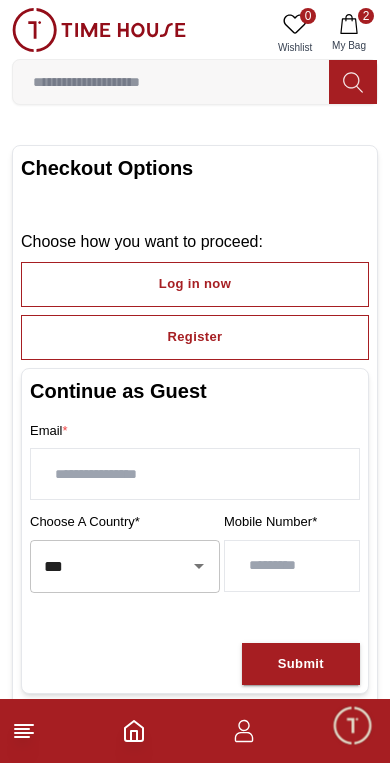 click on "Log in now" at bounding box center [195, 284] 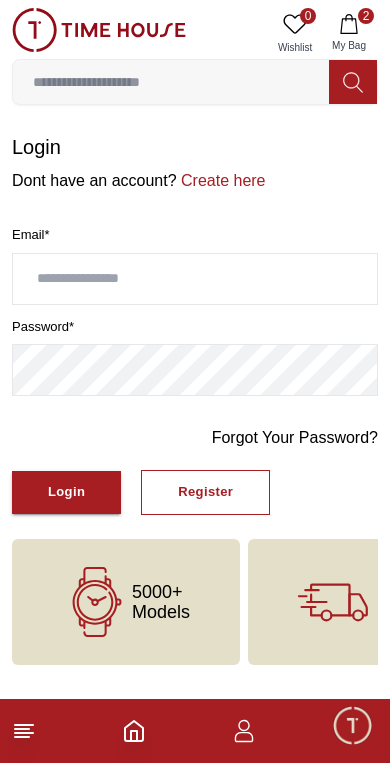 click at bounding box center [195, 279] 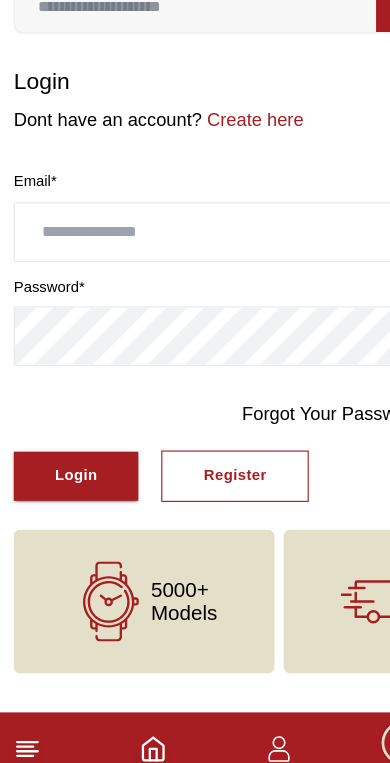 type on "*" 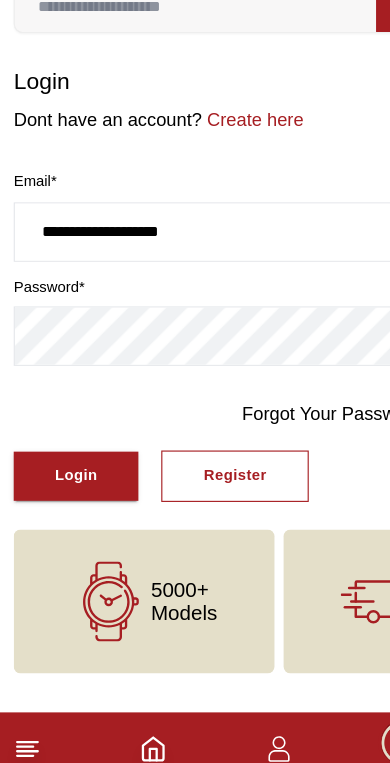 type on "**********" 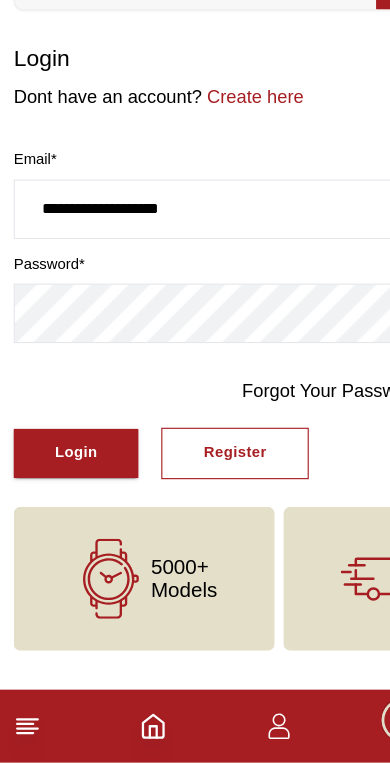 click on "Login" at bounding box center (66, 492) 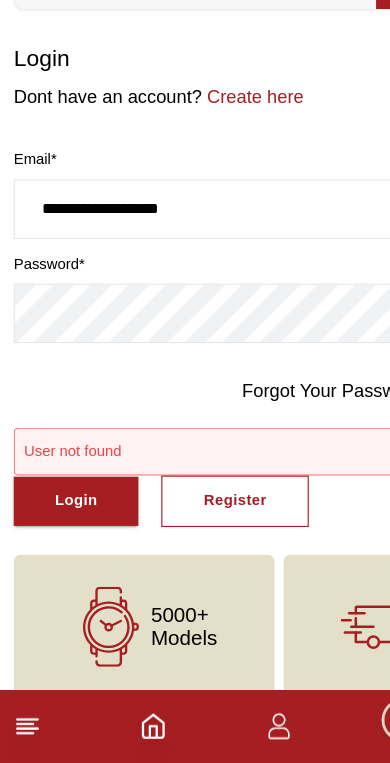 scroll, scrollTop: 22, scrollLeft: 0, axis: vertical 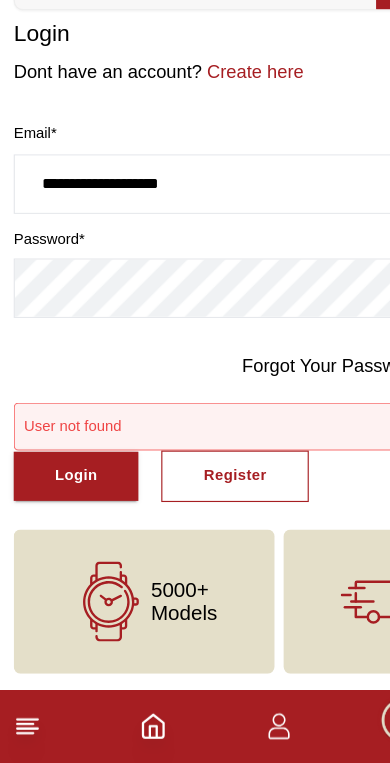 click on "Login" at bounding box center [66, 512] 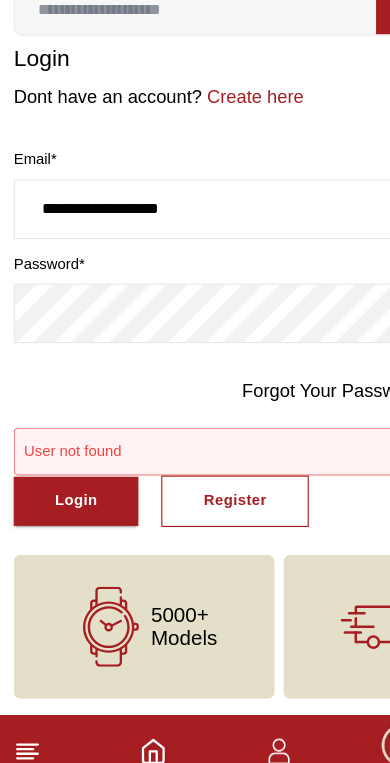 scroll, scrollTop: 0, scrollLeft: 0, axis: both 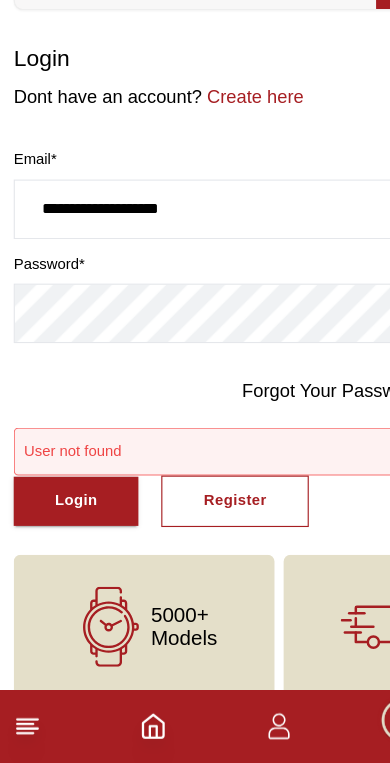 click on "Login" at bounding box center [66, 534] 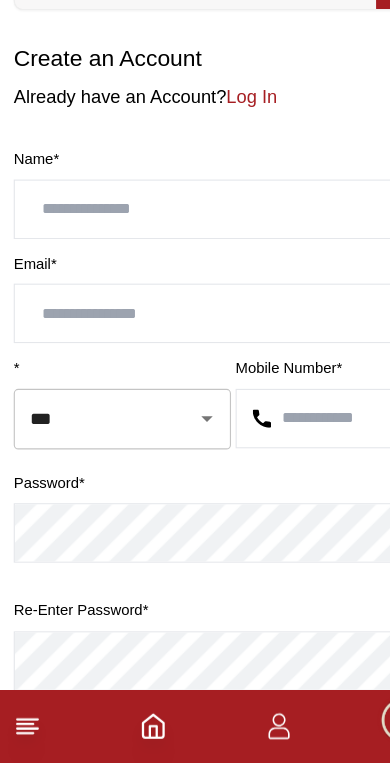 click at bounding box center (195, 279) 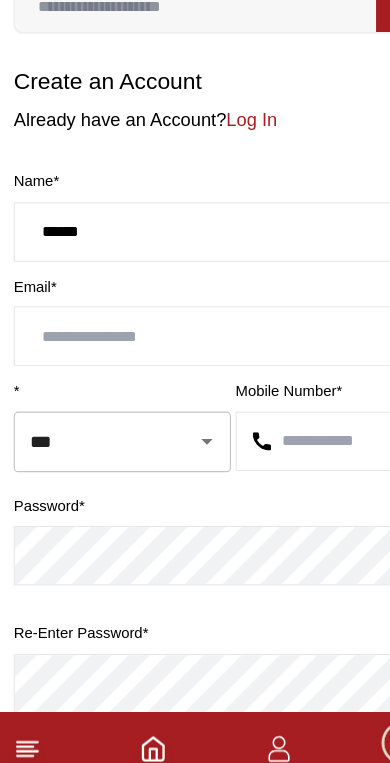 click at bounding box center [195, 370] 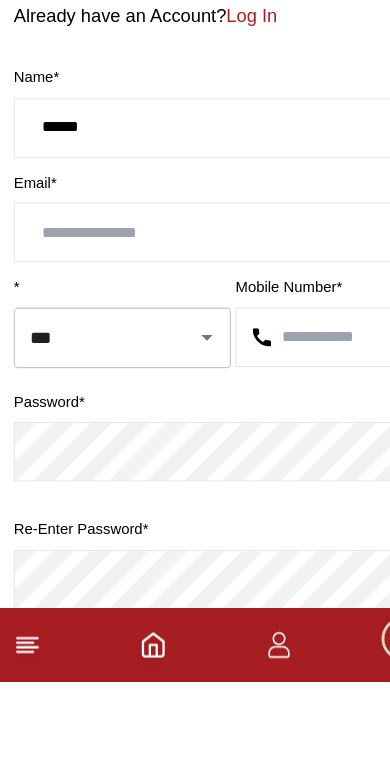 click on "******" at bounding box center (195, 279) 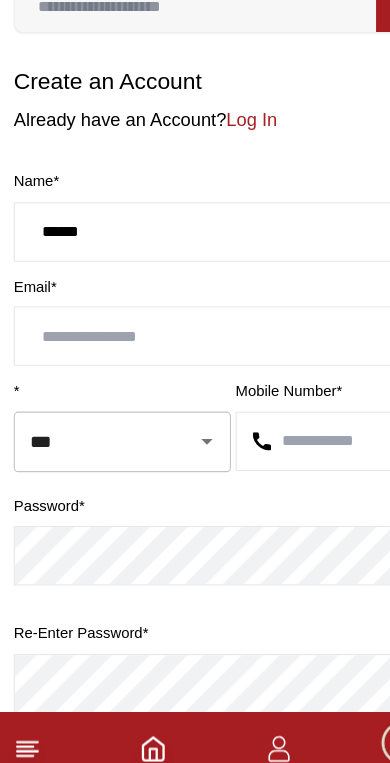 click on "******" at bounding box center (195, 279) 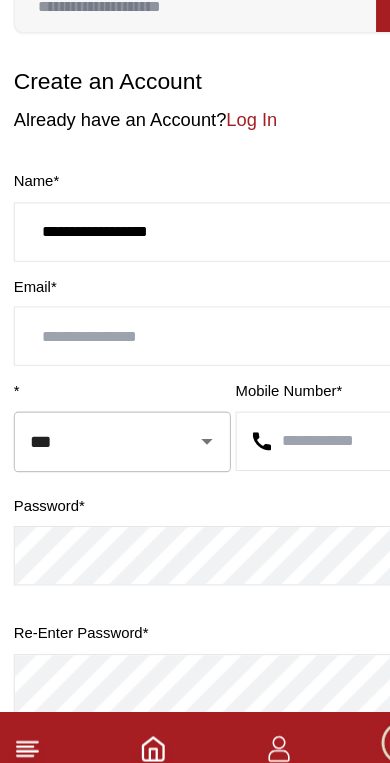type on "**********" 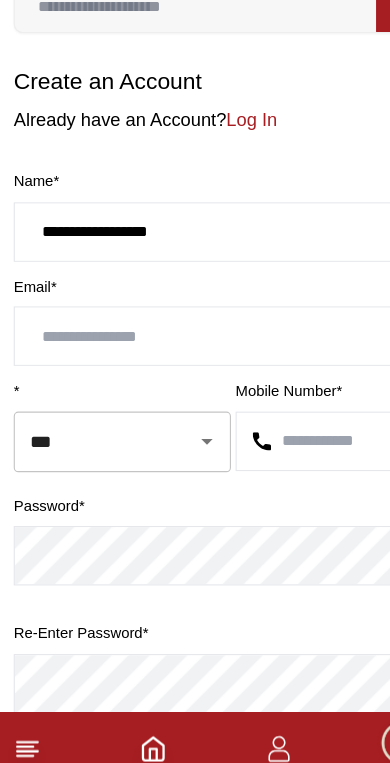 click at bounding box center (195, 370) 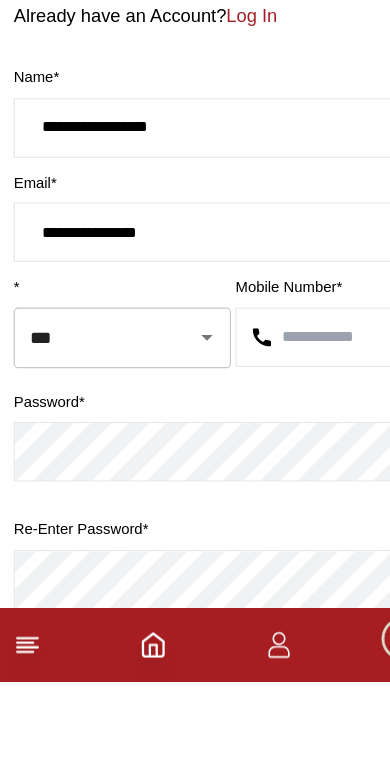 click on "**********" at bounding box center [195, 370] 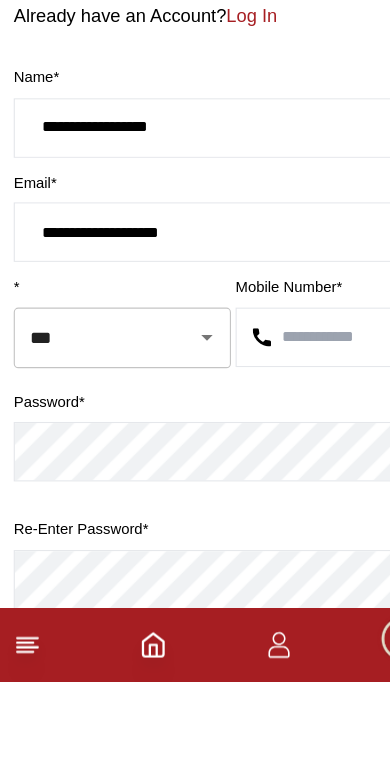 type on "**********" 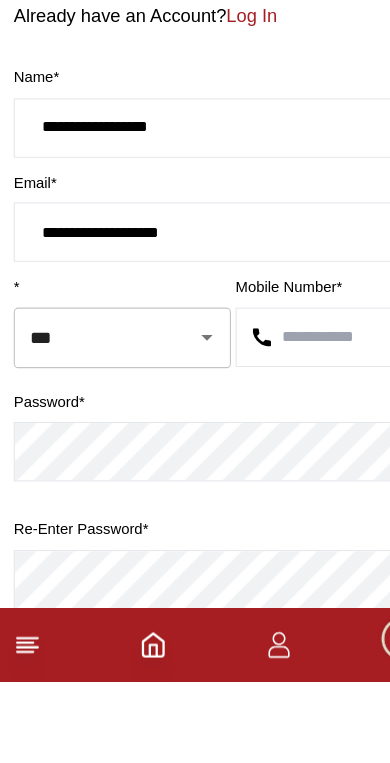 click on "***" at bounding box center [79, 462] 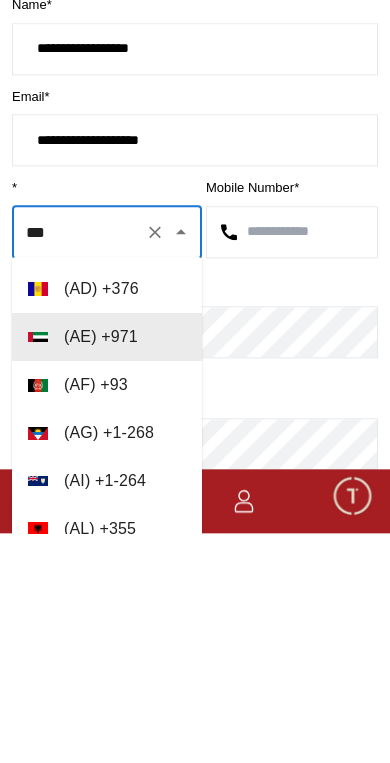 click on "( AE ) + 971" at bounding box center (107, 567) 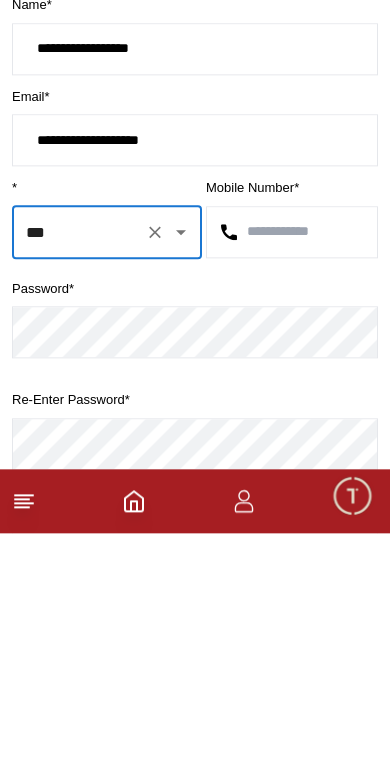 click at bounding box center (292, 462) 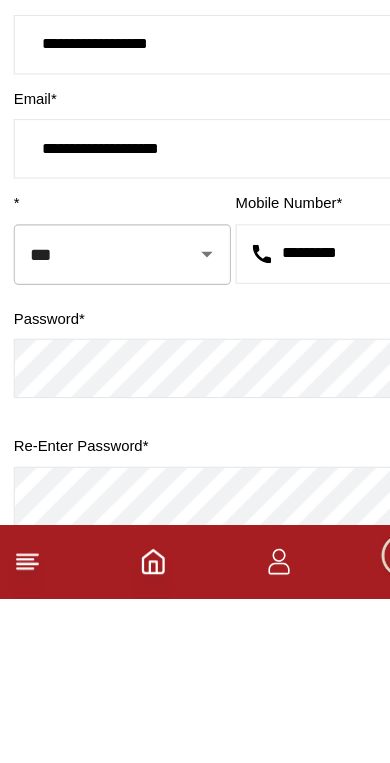 type on "*********" 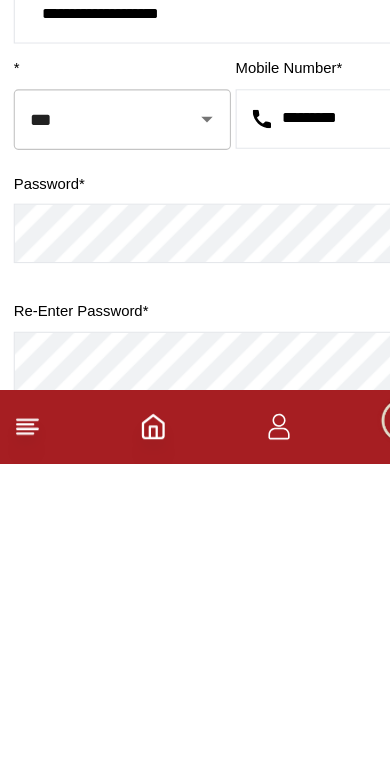 scroll, scrollTop: 262, scrollLeft: 0, axis: vertical 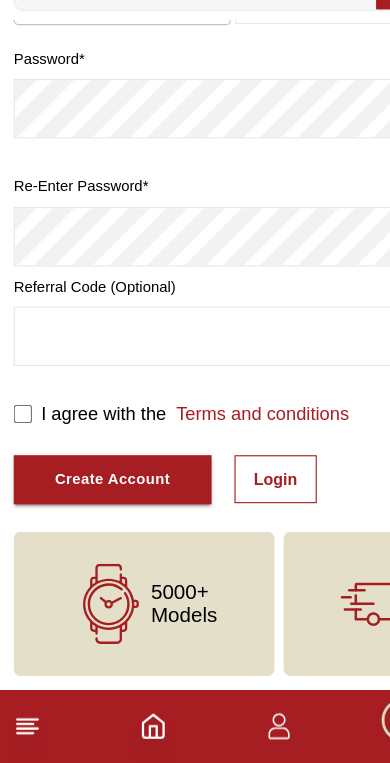 click on "Create Account" at bounding box center (98, 515) 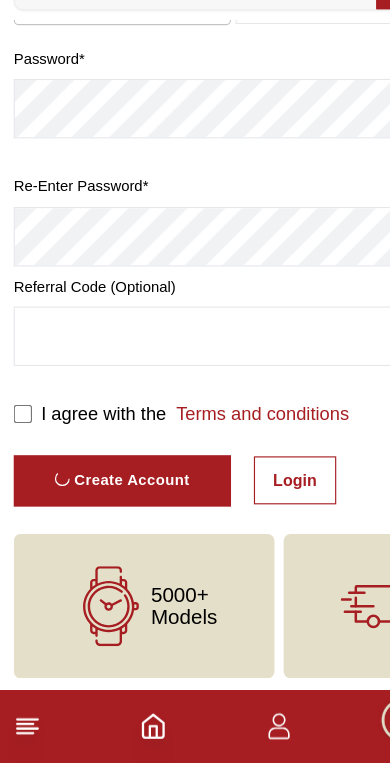 scroll, scrollTop: 0, scrollLeft: 0, axis: both 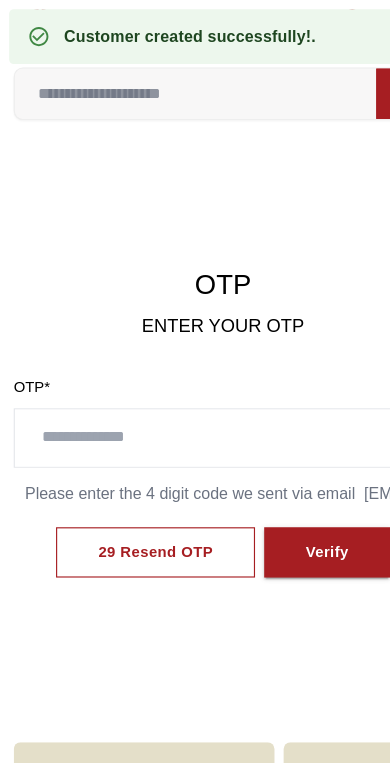 click at bounding box center [195, 383] 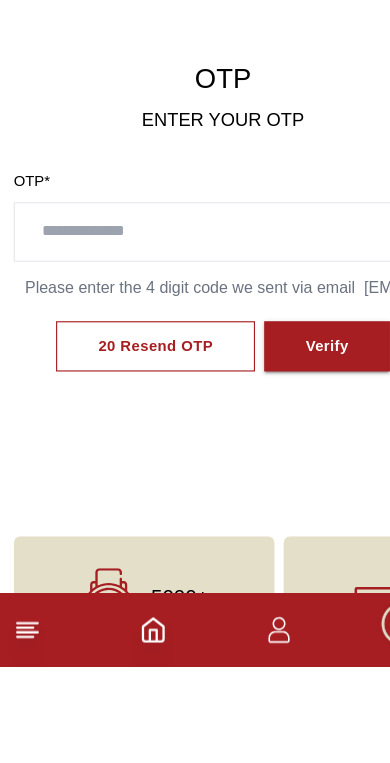 scroll, scrollTop: 84, scrollLeft: 0, axis: vertical 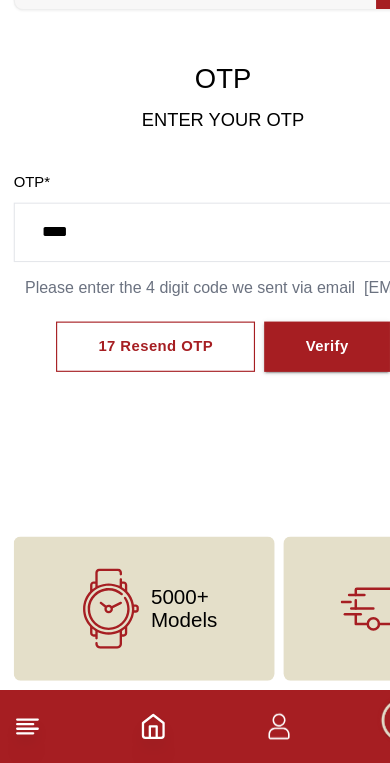 type on "****" 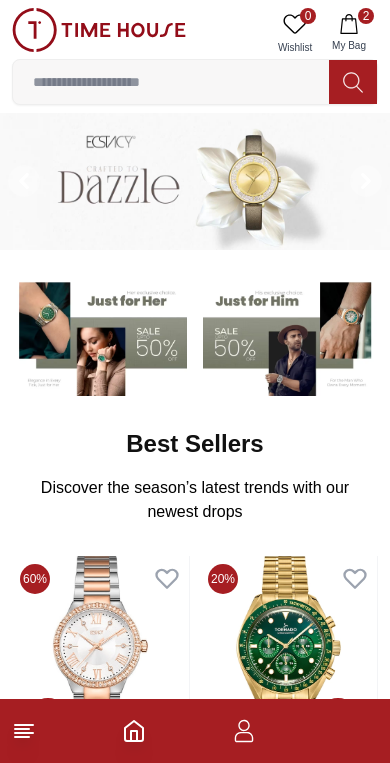 scroll, scrollTop: 0, scrollLeft: 0, axis: both 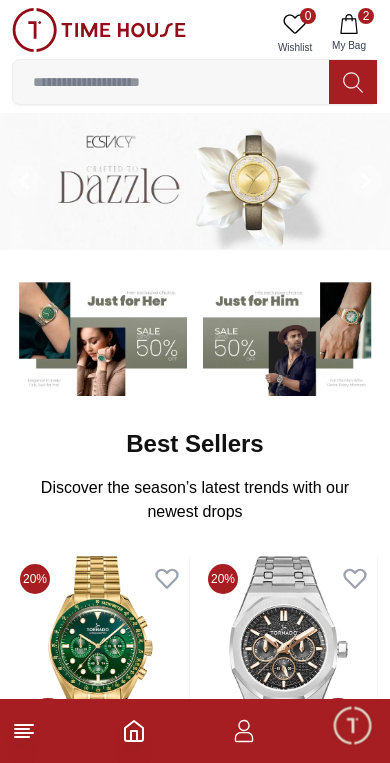 click 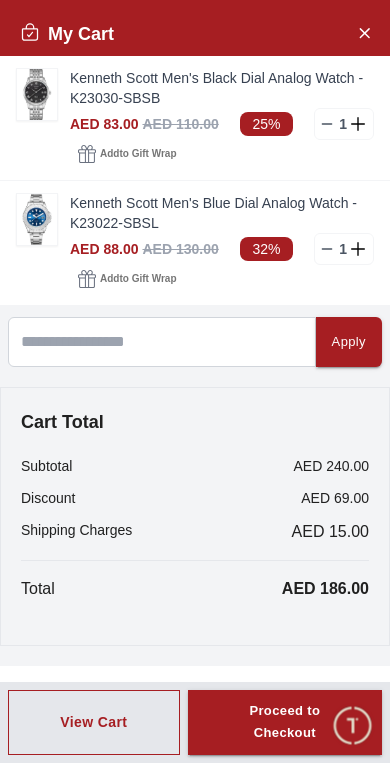 click on "Proceed to Checkout" at bounding box center [285, 723] 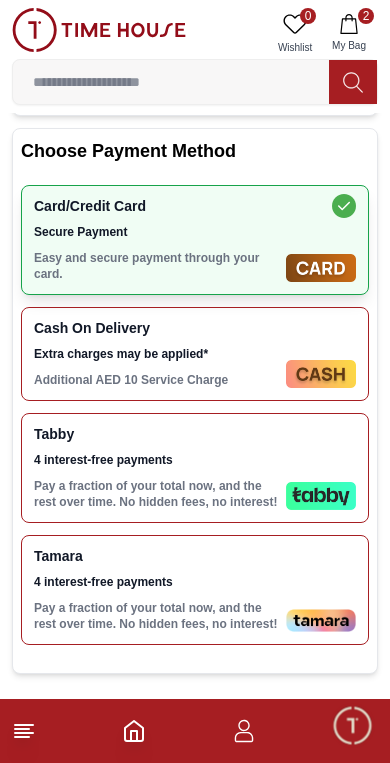 scroll, scrollTop: 601, scrollLeft: 0, axis: vertical 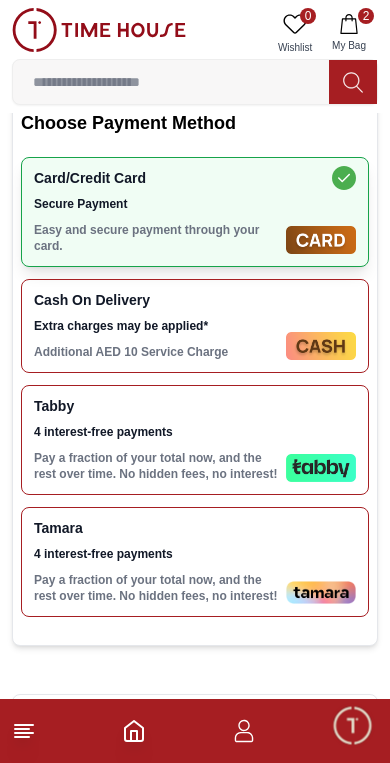 click on "Tabby 4 interest-free payments Pay a fraction of your total now, and the rest over time. No hidden fees, no interest!" at bounding box center (156, 440) 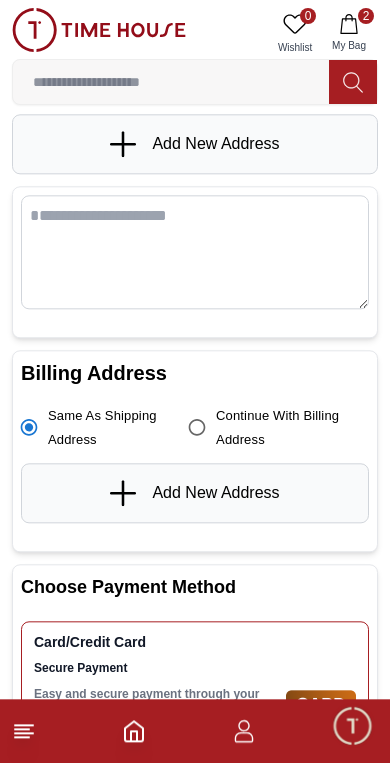 scroll, scrollTop: 128, scrollLeft: 0, axis: vertical 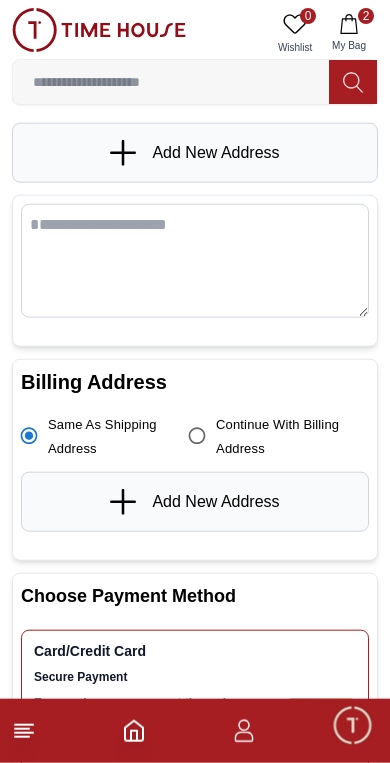 click on "Add New Address" at bounding box center (194, 502) 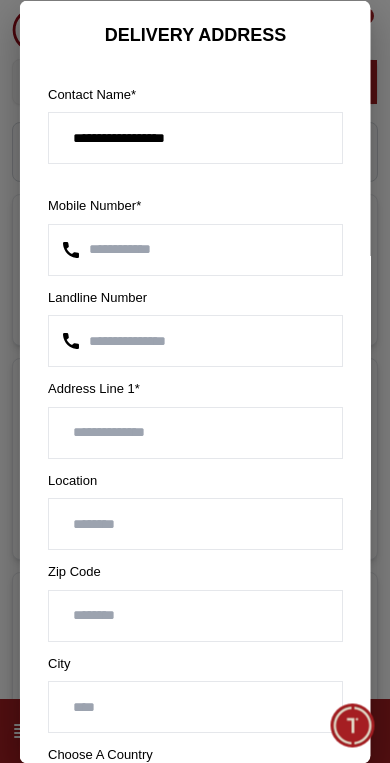 click at bounding box center [195, 432] 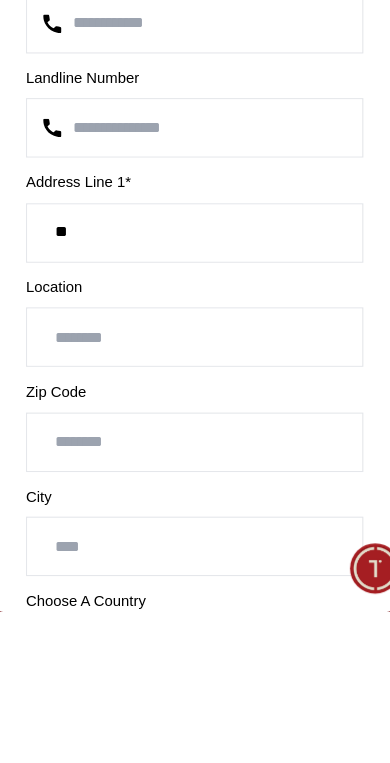 type on "*" 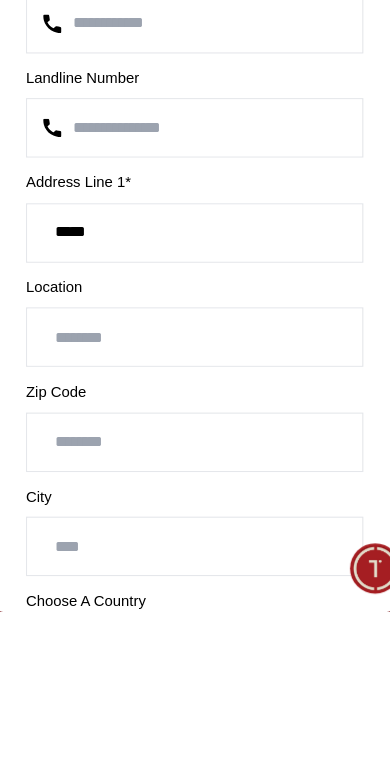 click at bounding box center (195, 524) 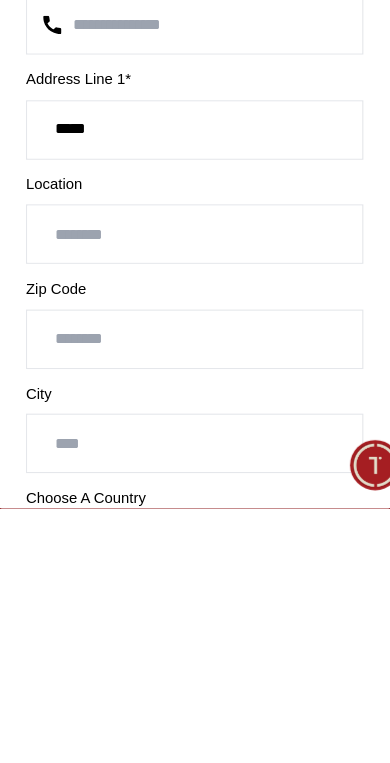 click on "*****" at bounding box center [195, 432] 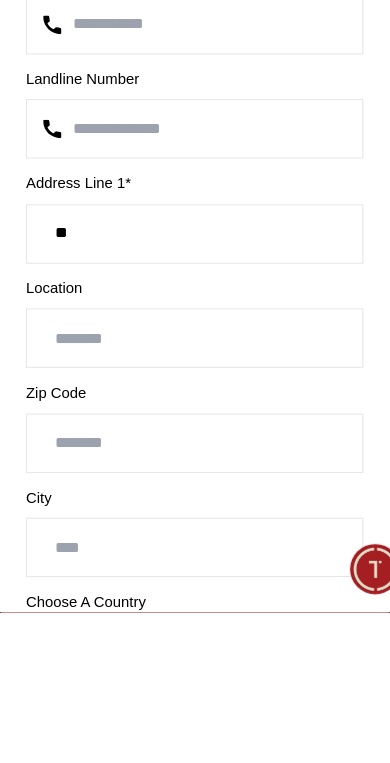 type on "*" 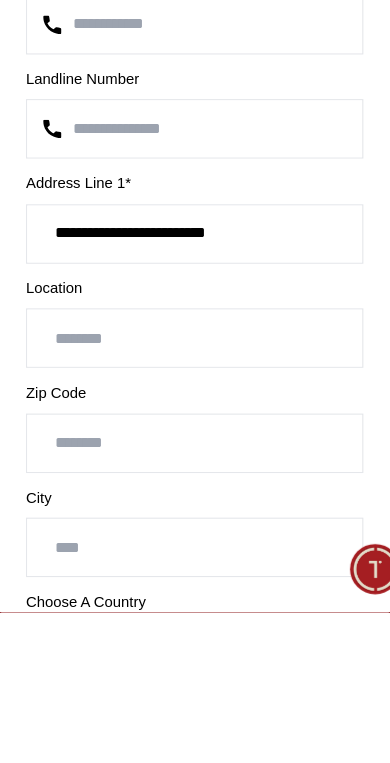 type on "**********" 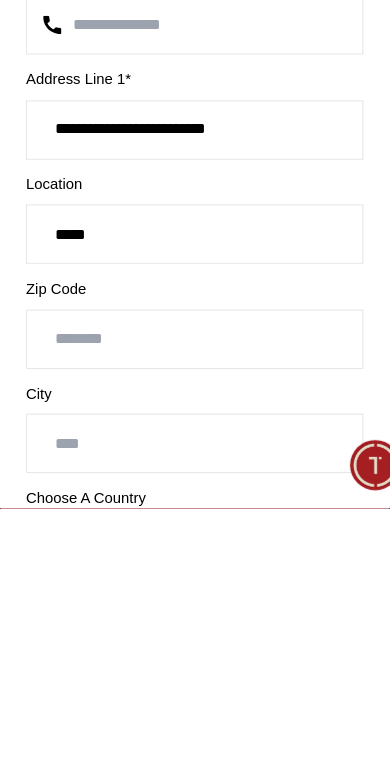 type on "*****" 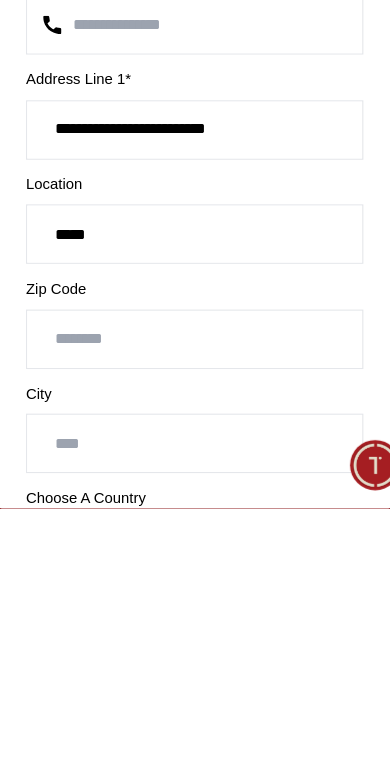 scroll, scrollTop: 351, scrollLeft: 0, axis: vertical 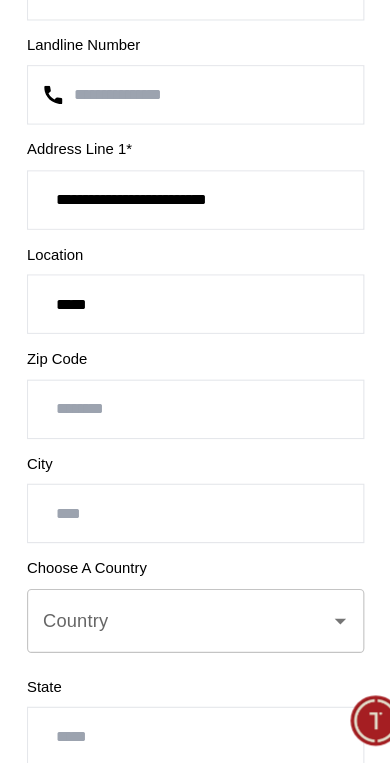 click at bounding box center [195, 545] 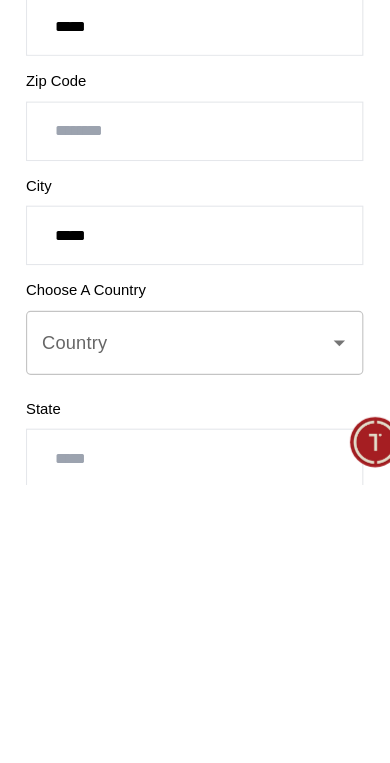 type on "*****" 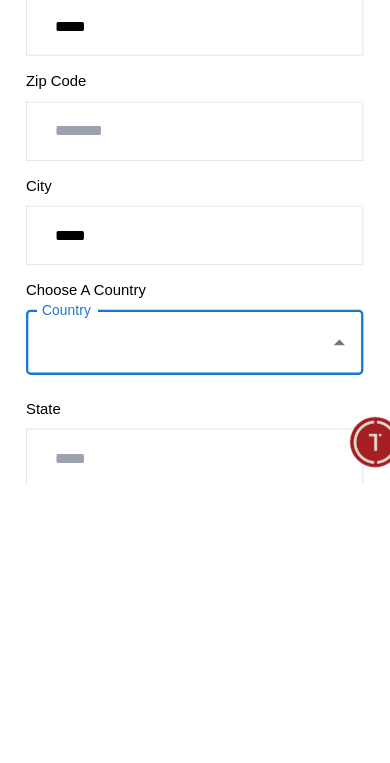 scroll, scrollTop: 453, scrollLeft: 0, axis: vertical 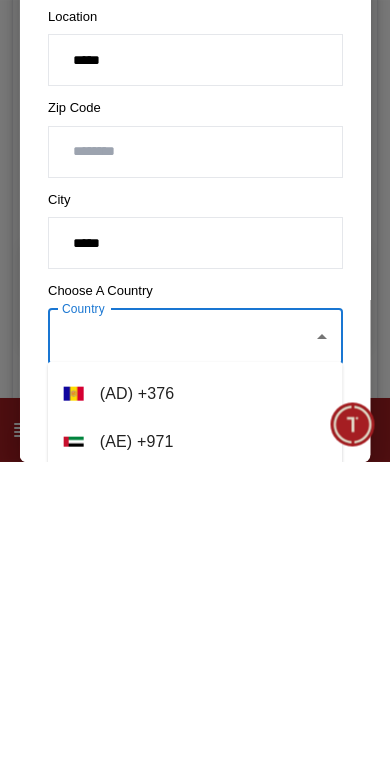click on "( AE ) + 971" at bounding box center [195, 743] 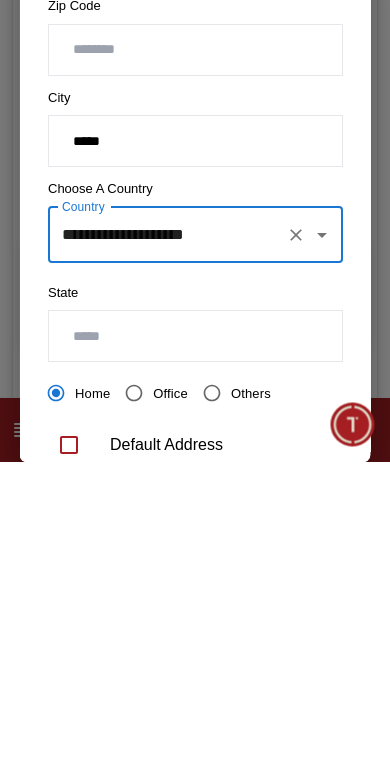 scroll, scrollTop: 271, scrollLeft: 0, axis: vertical 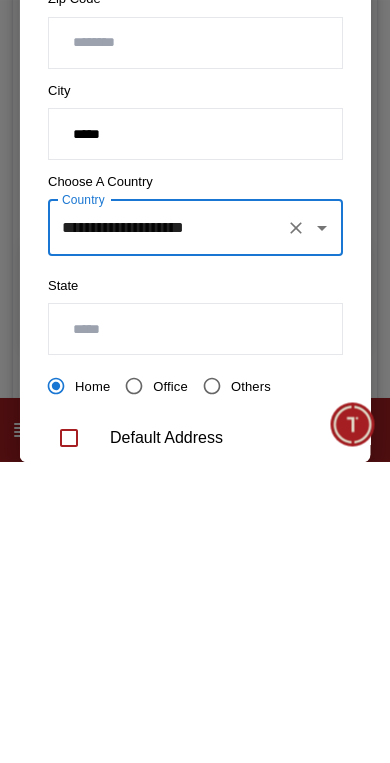 click at bounding box center [195, 631] 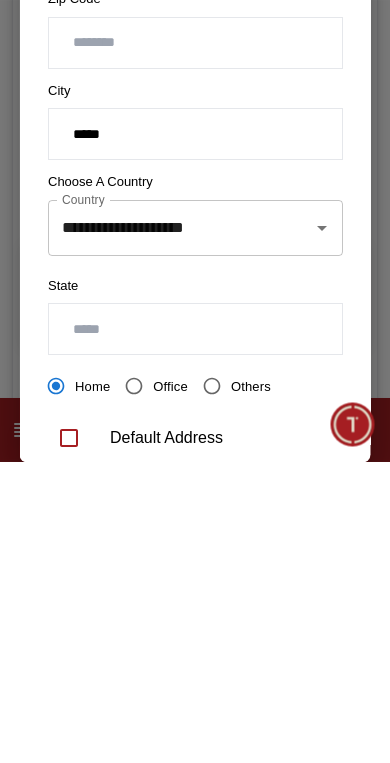 scroll, scrollTop: 518, scrollLeft: 0, axis: vertical 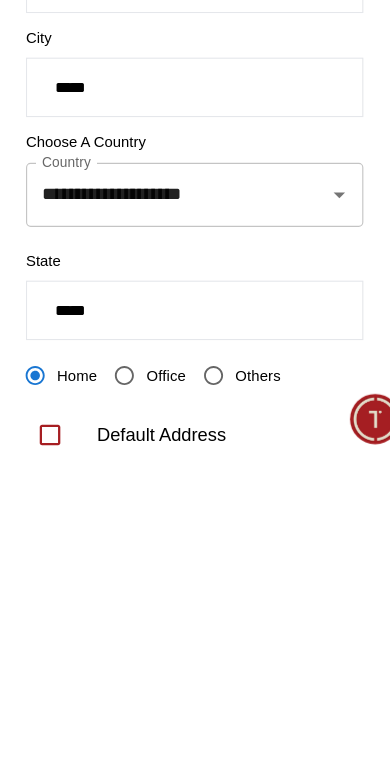 type on "*****" 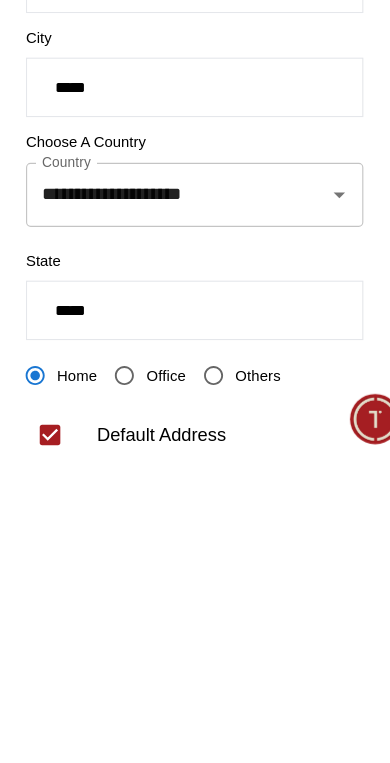 scroll, scrollTop: 782, scrollLeft: 0, axis: vertical 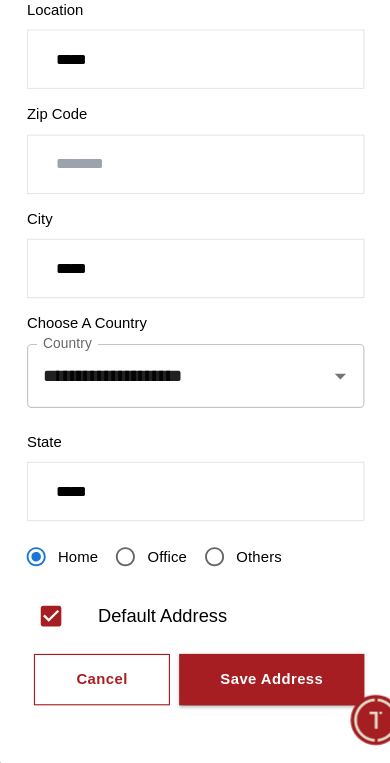 click on "Save Address" at bounding box center (262, 690) 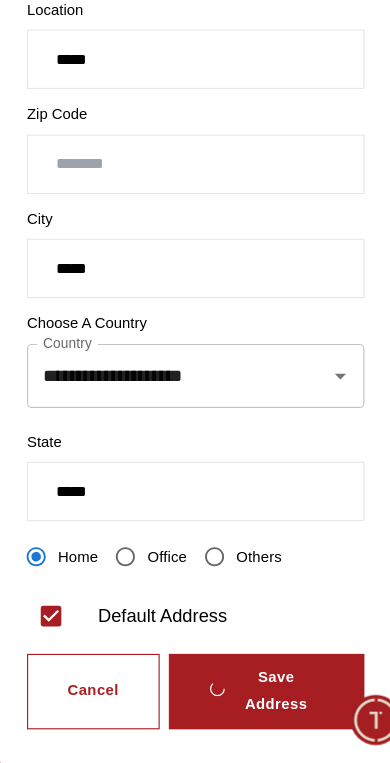 scroll, scrollTop: 0, scrollLeft: 0, axis: both 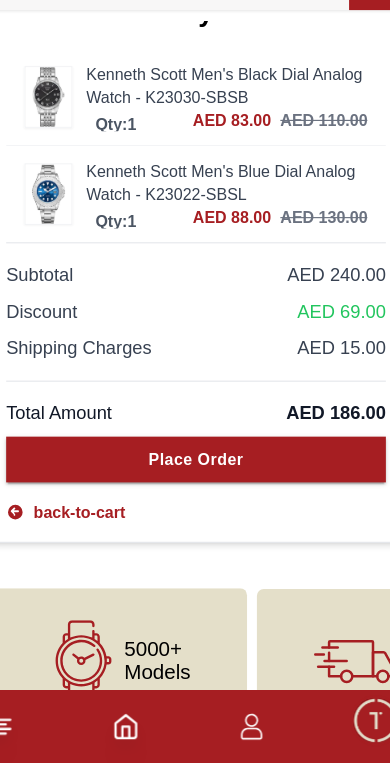click on "Place Order" at bounding box center [195, 497] 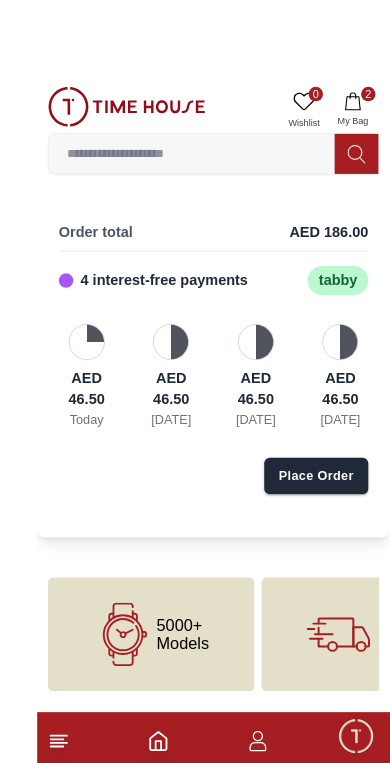 scroll, scrollTop: 13, scrollLeft: 0, axis: vertical 